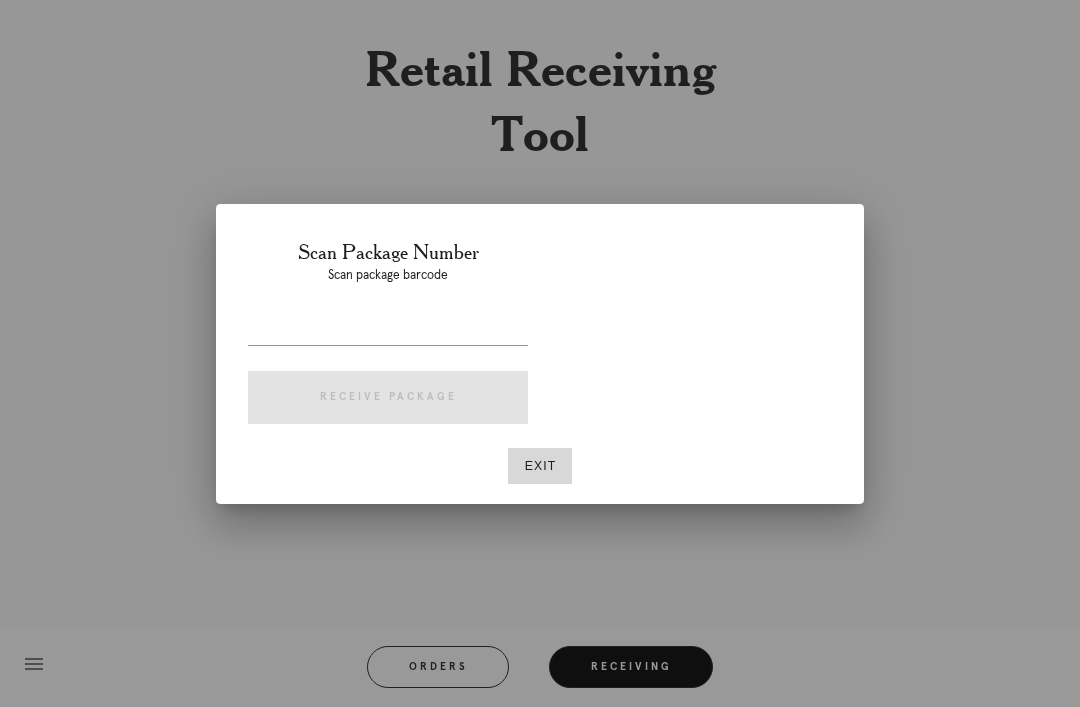 scroll, scrollTop: 0, scrollLeft: 0, axis: both 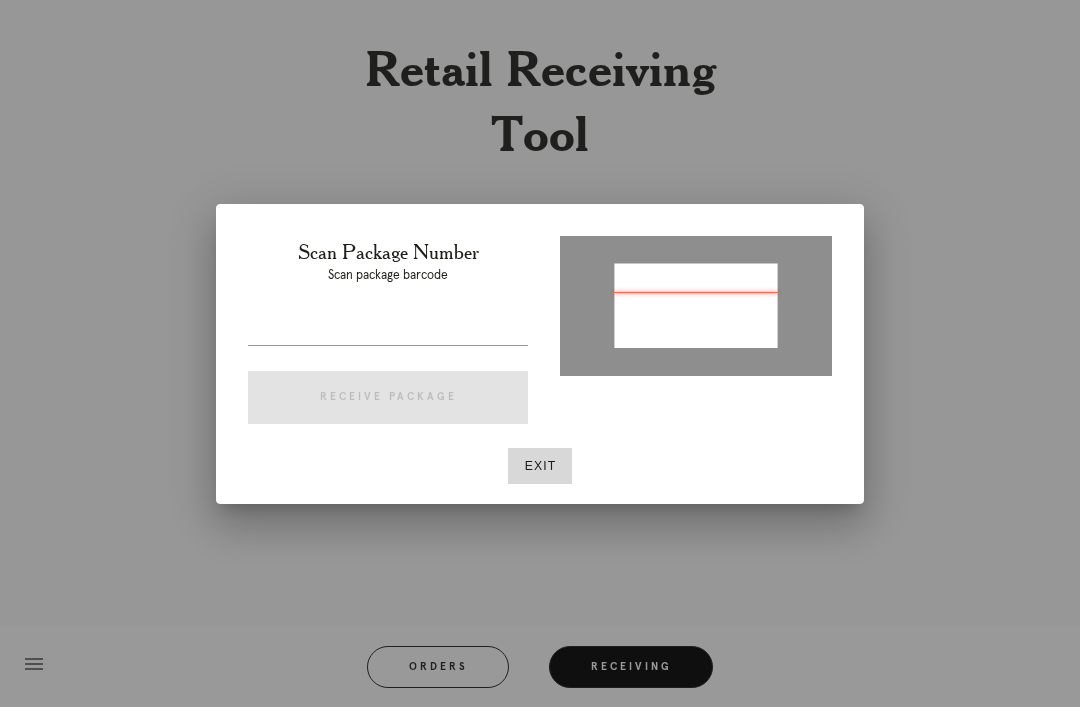 type on "P805693489013369" 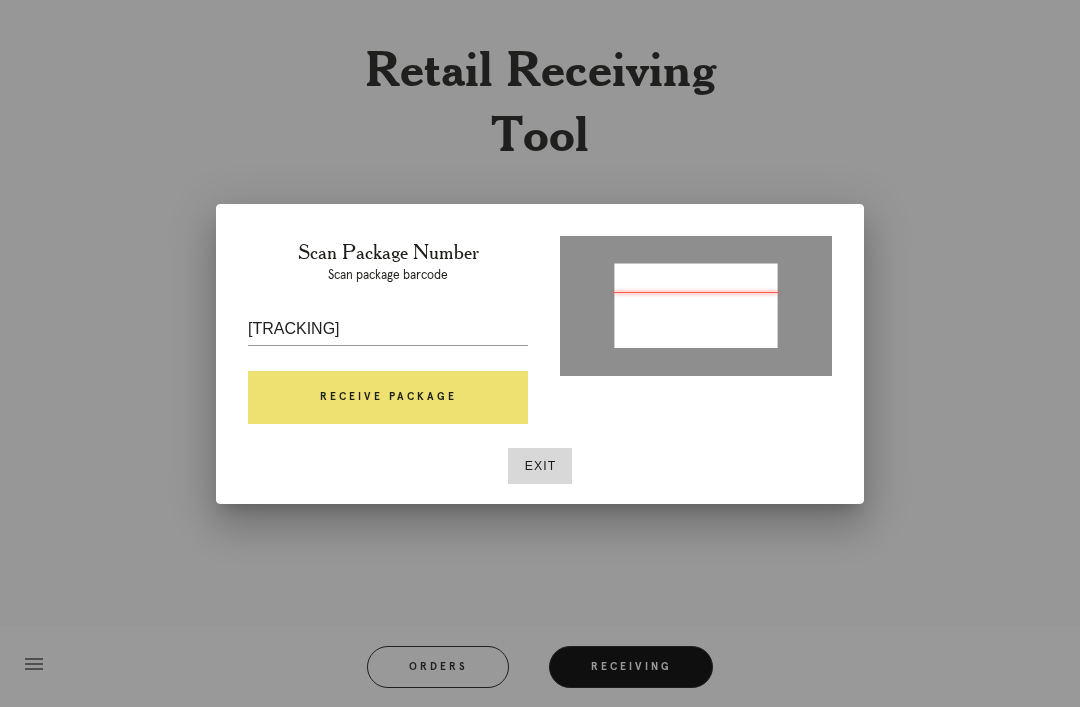 click on "Receive Package" at bounding box center [388, 398] 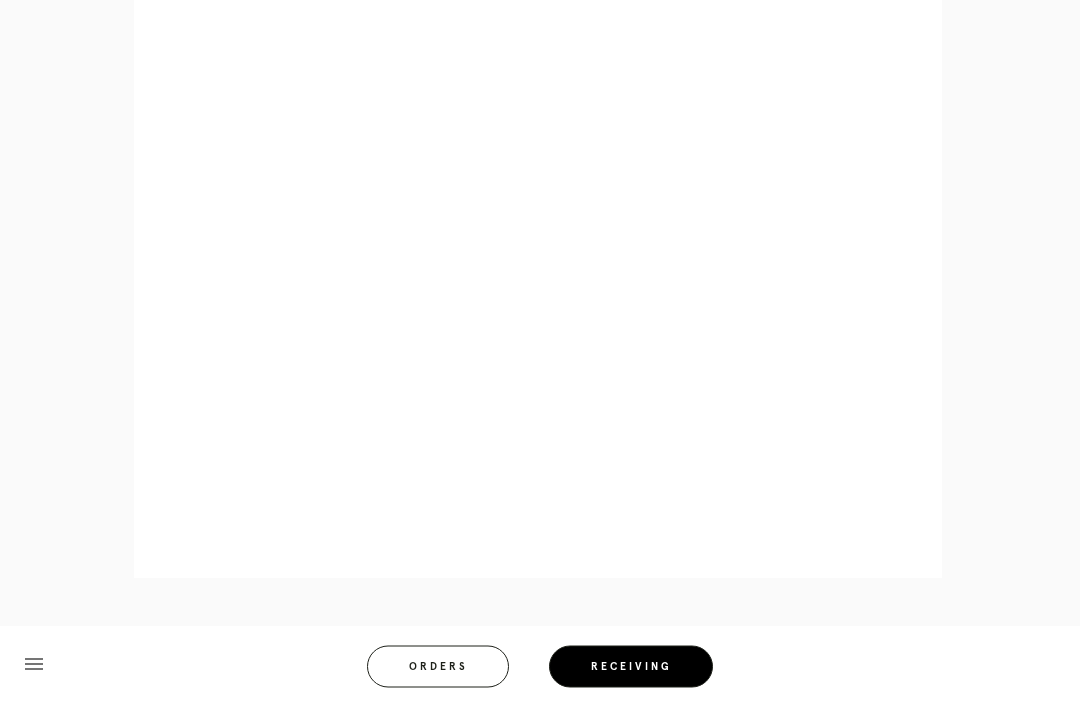 scroll, scrollTop: 858, scrollLeft: 0, axis: vertical 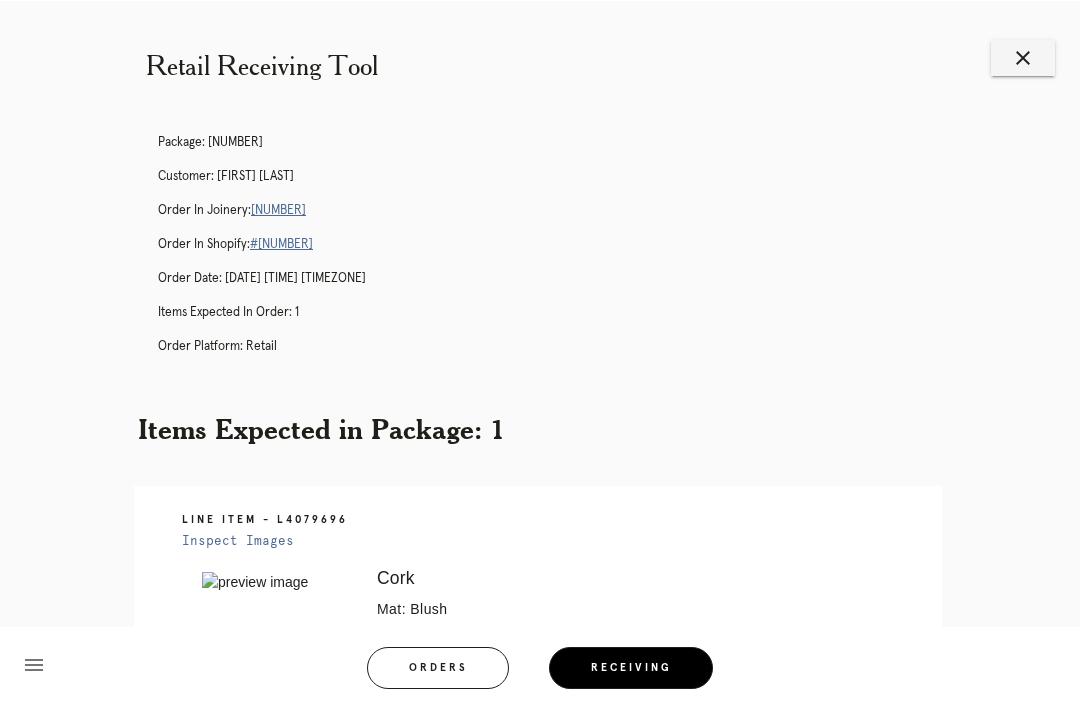 click on "close" at bounding box center [1023, 57] 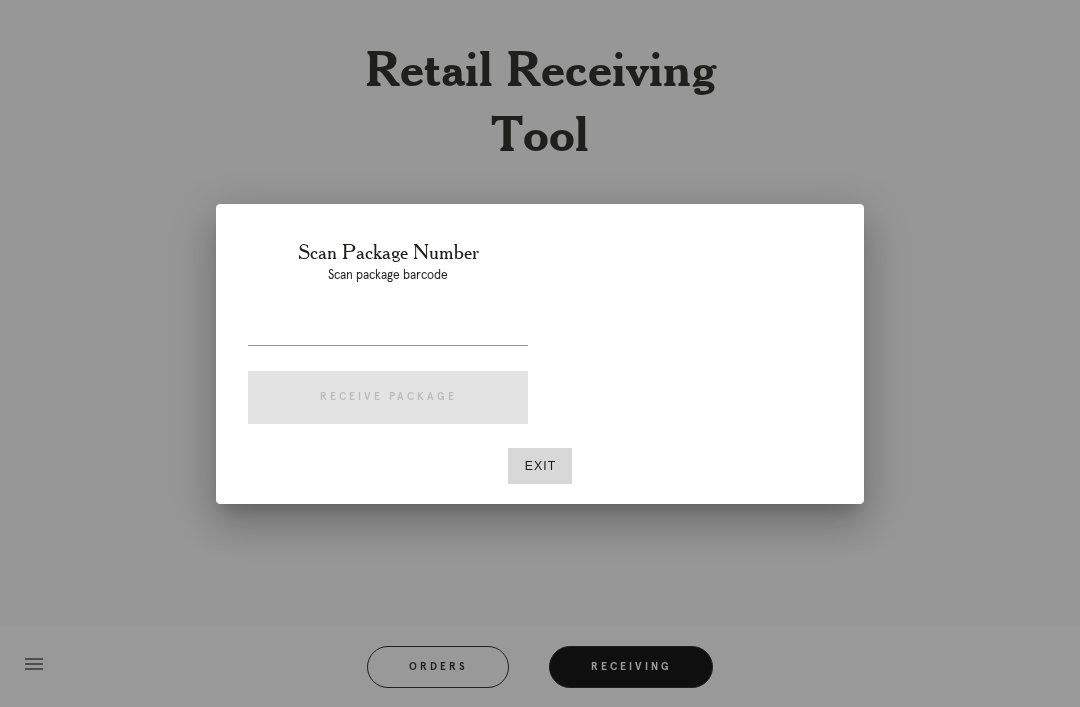 scroll, scrollTop: 0, scrollLeft: 0, axis: both 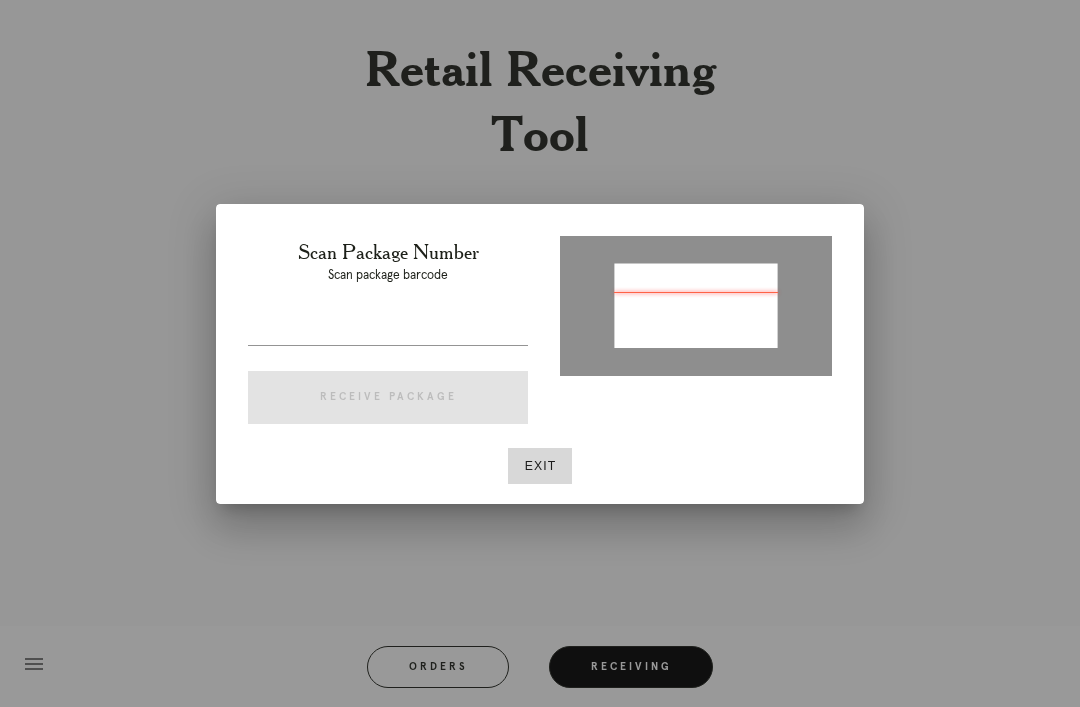 type on "P[PHONE]" 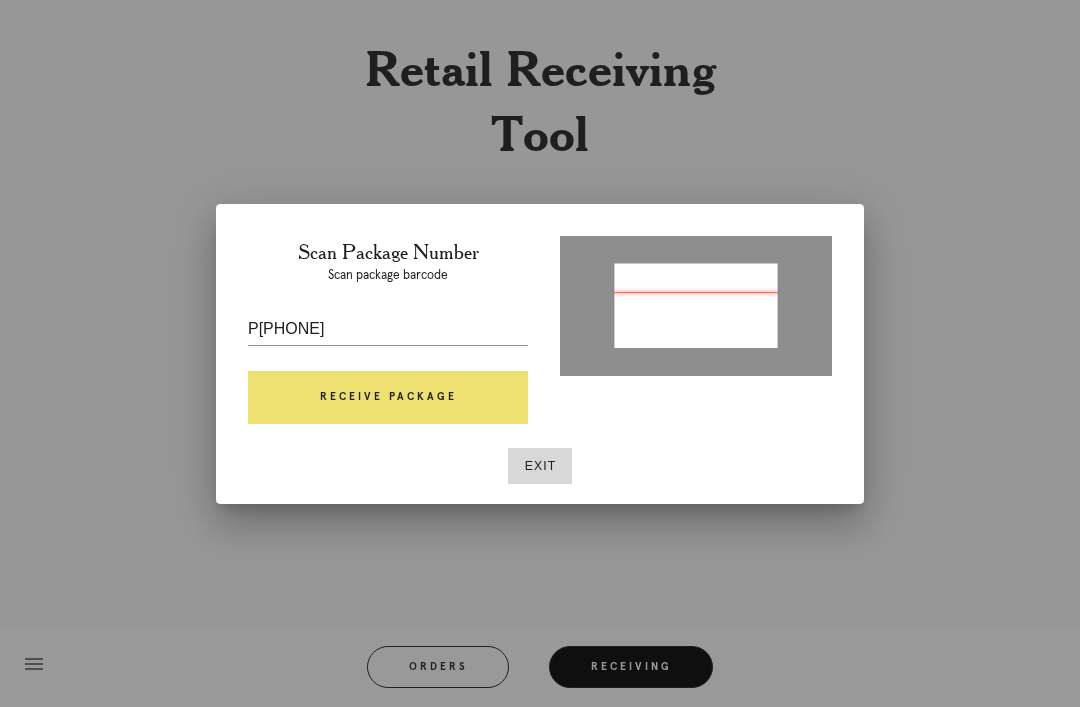 click on "Receive Package" at bounding box center [388, 398] 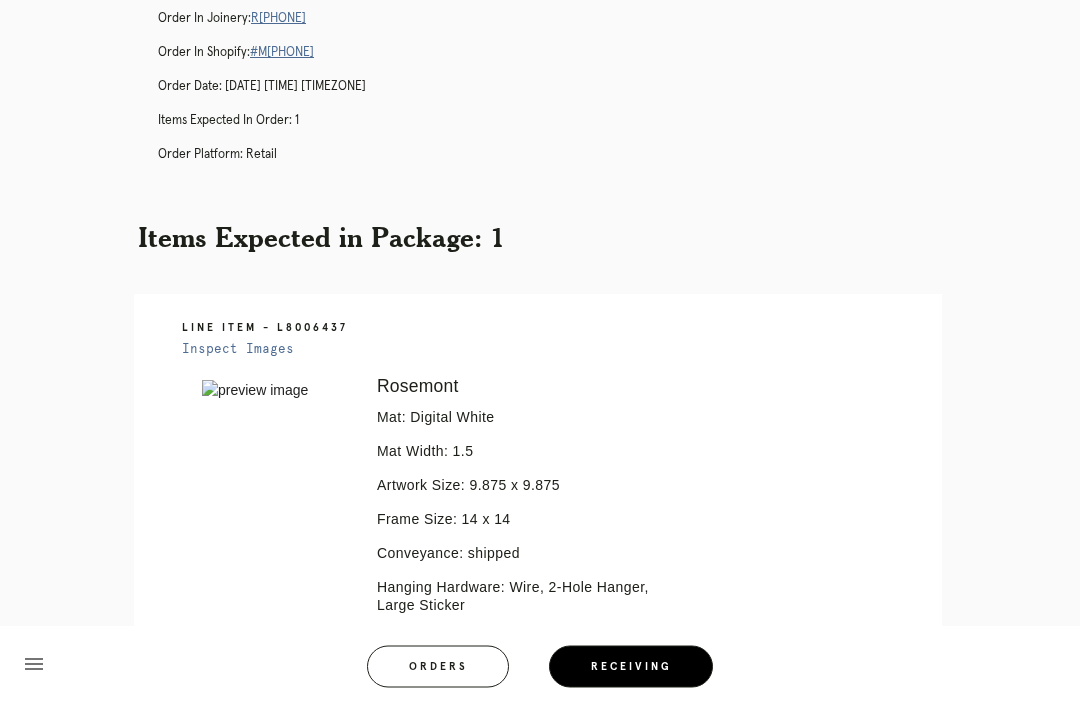 scroll, scrollTop: 0, scrollLeft: 0, axis: both 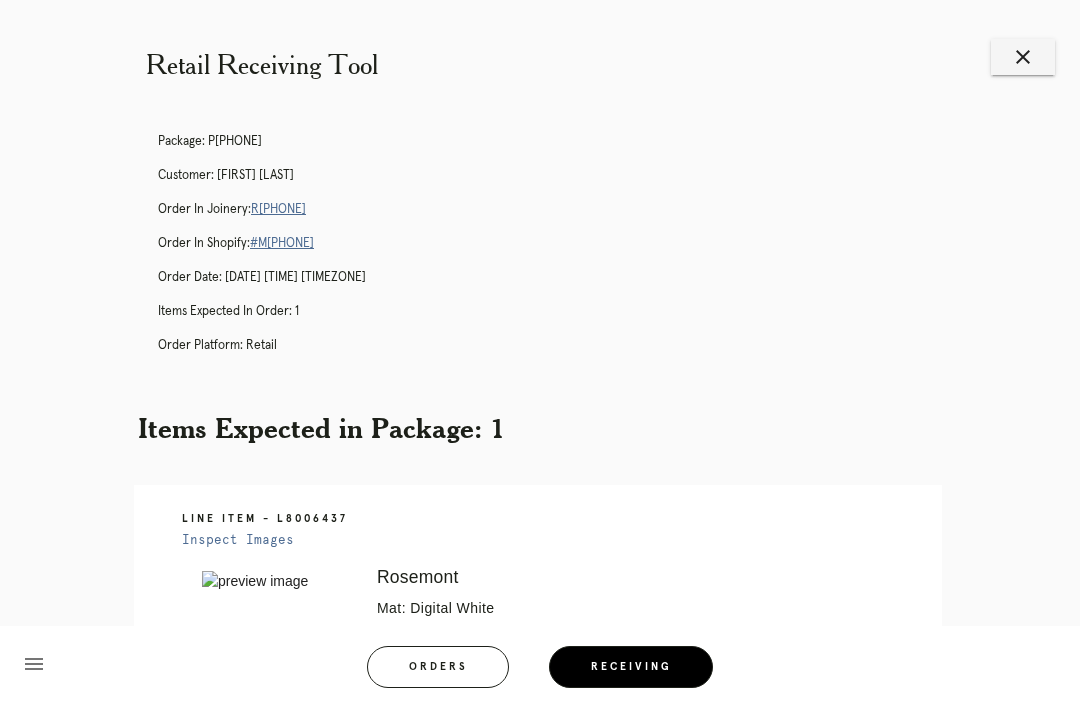 click on "close" at bounding box center (1023, 57) 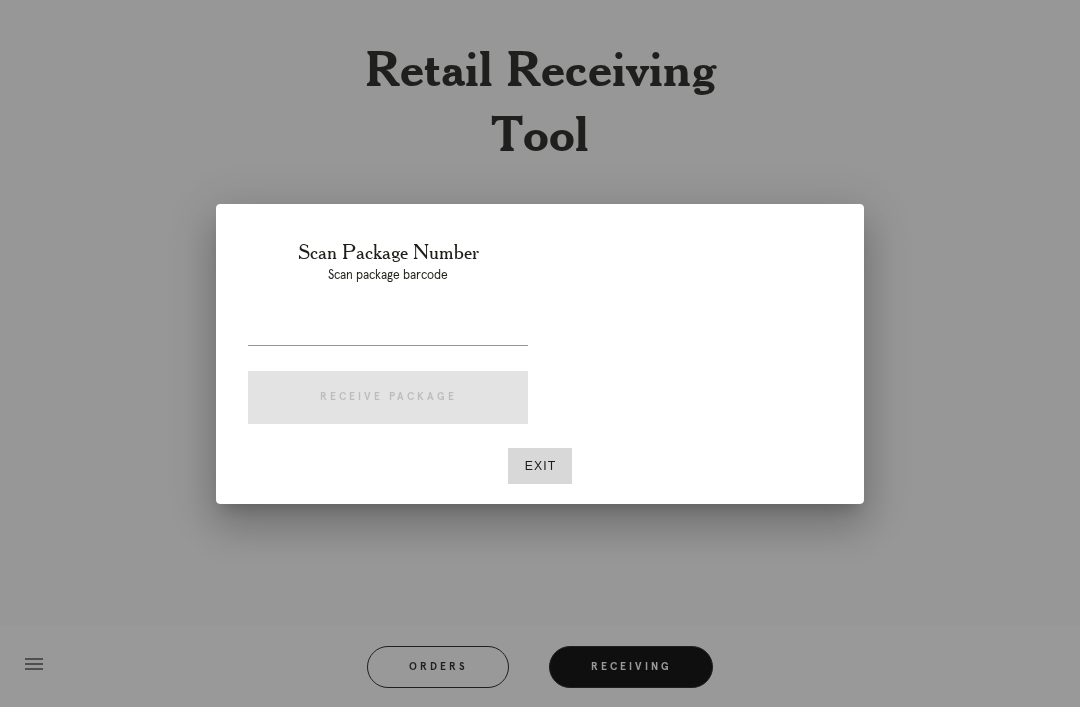 scroll, scrollTop: 64, scrollLeft: 0, axis: vertical 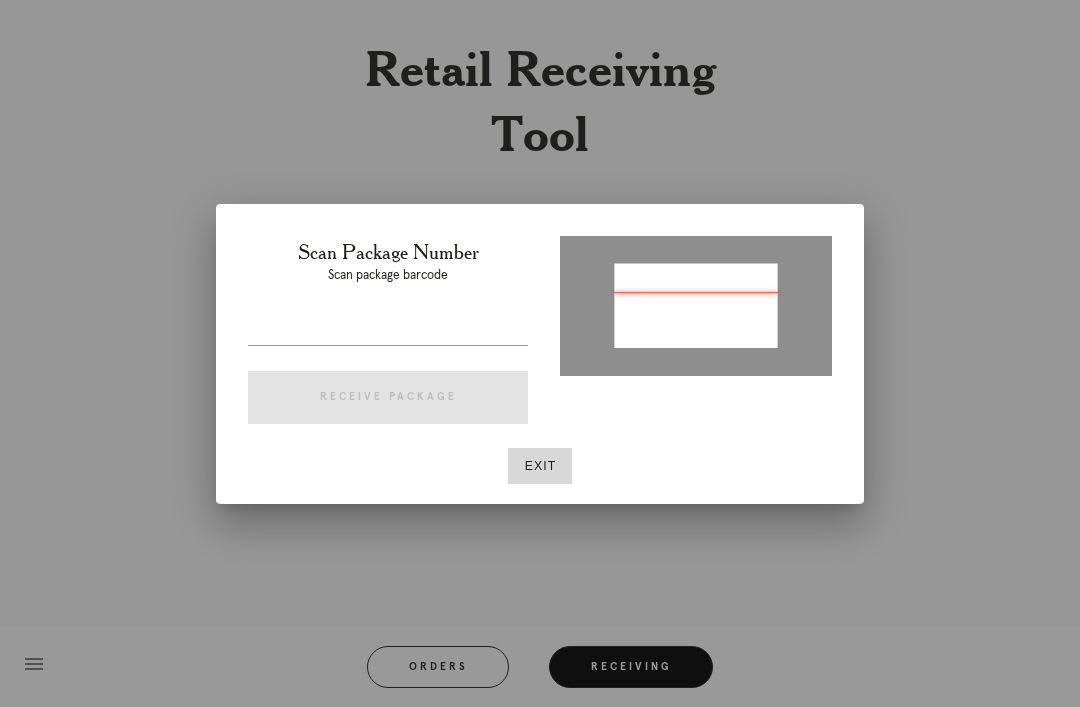 type on "P[PHONE]" 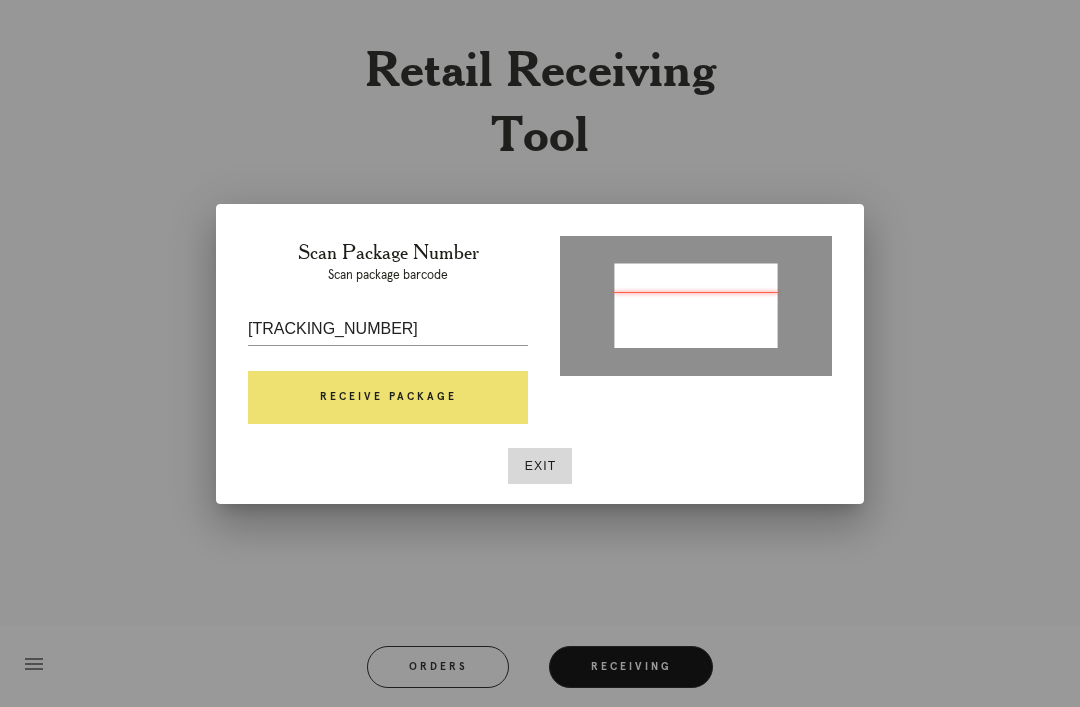 click on "Receive Package" at bounding box center [388, 398] 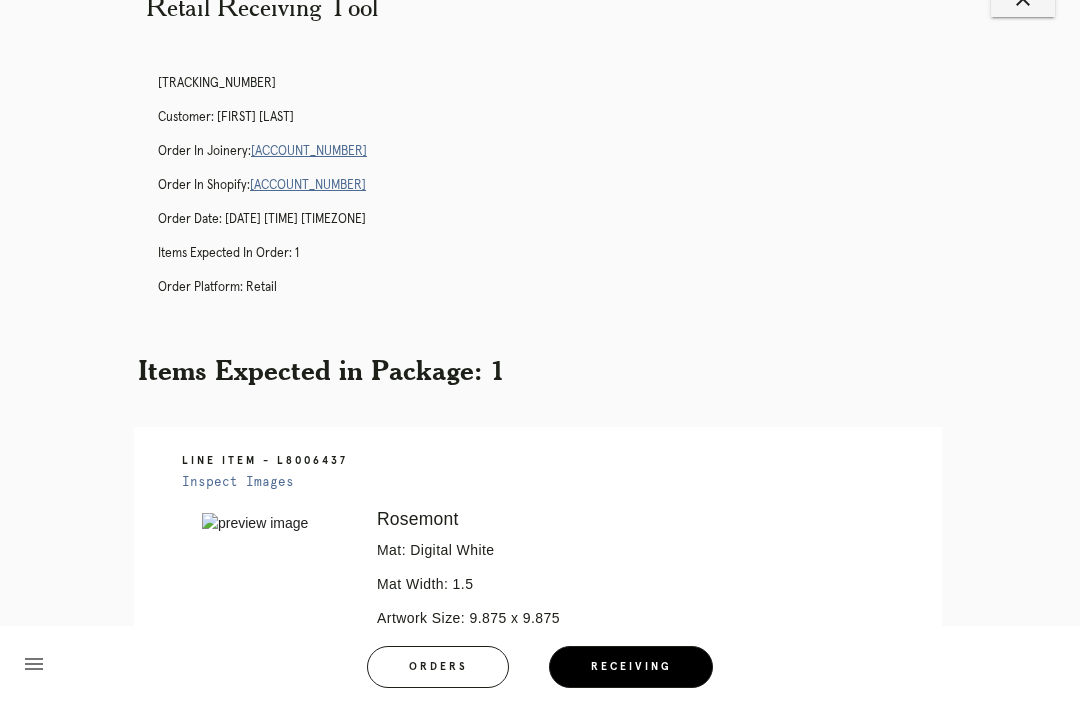 scroll, scrollTop: 0, scrollLeft: 0, axis: both 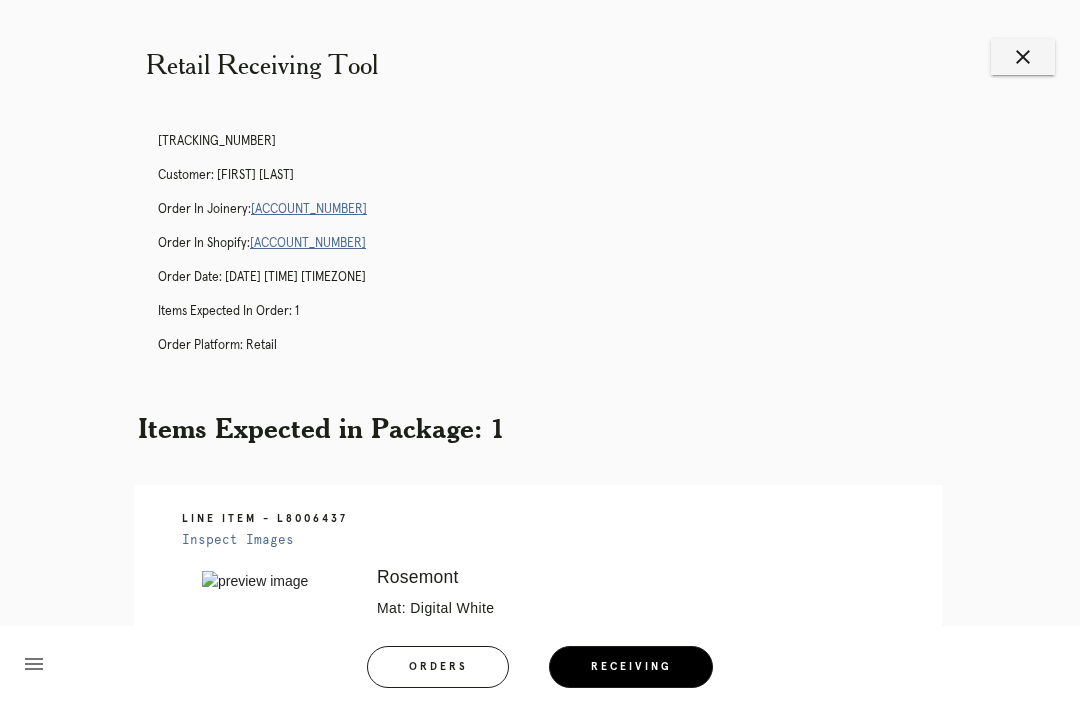 click on "close" at bounding box center (1023, 57) 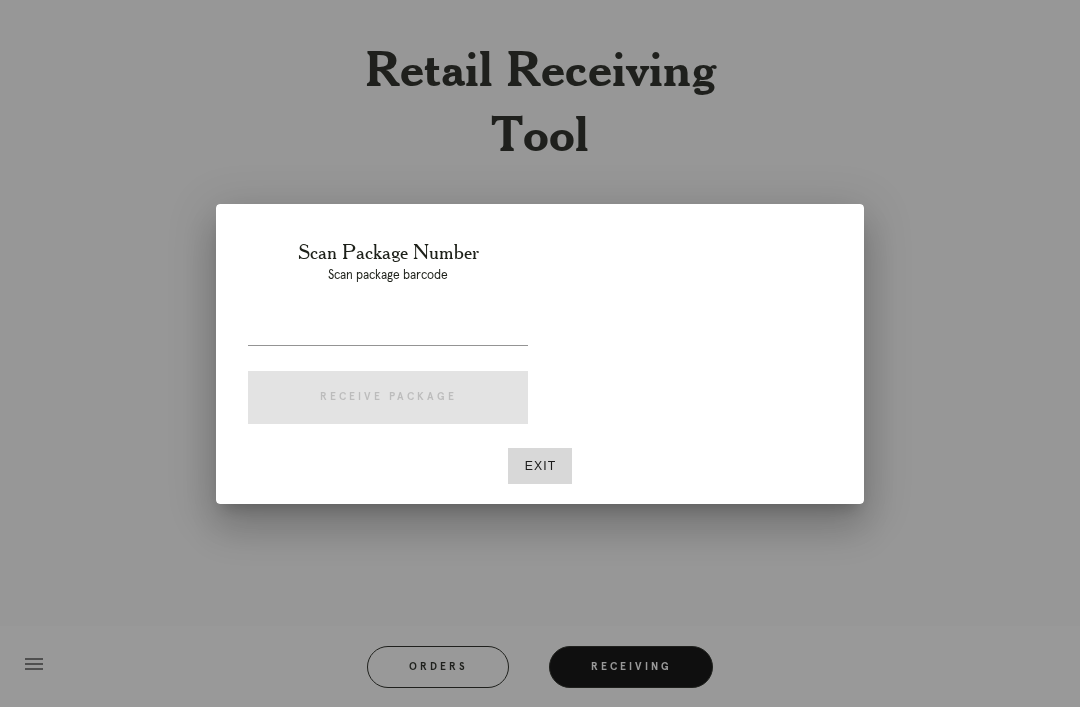scroll, scrollTop: 0, scrollLeft: 0, axis: both 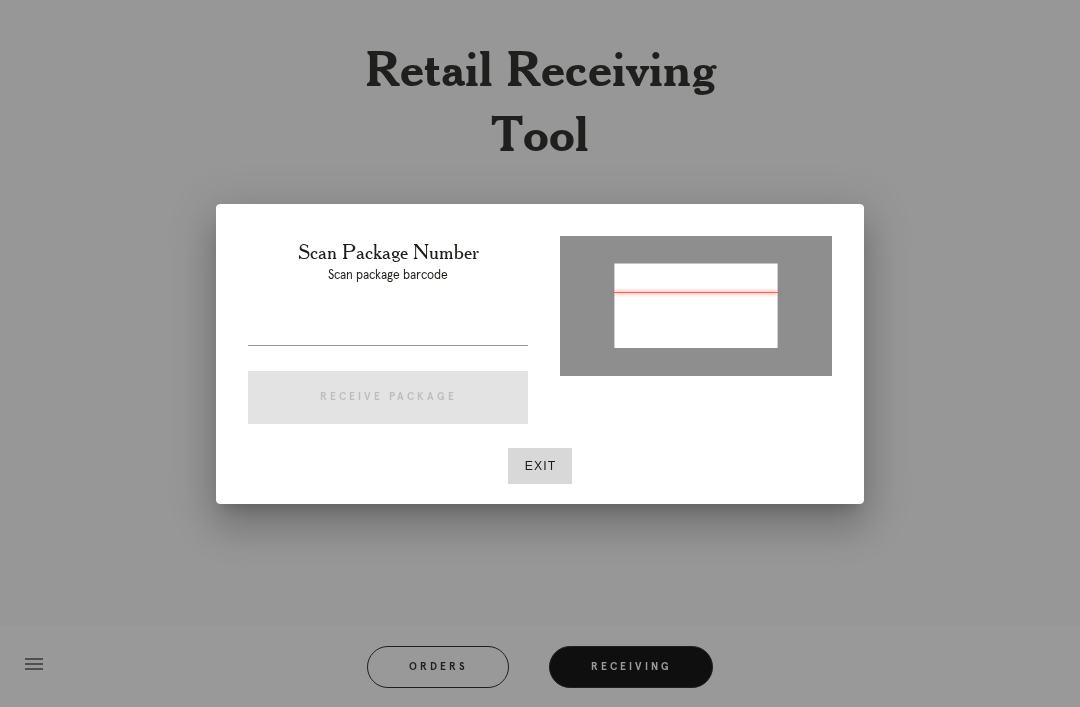 type on "P295562770537173" 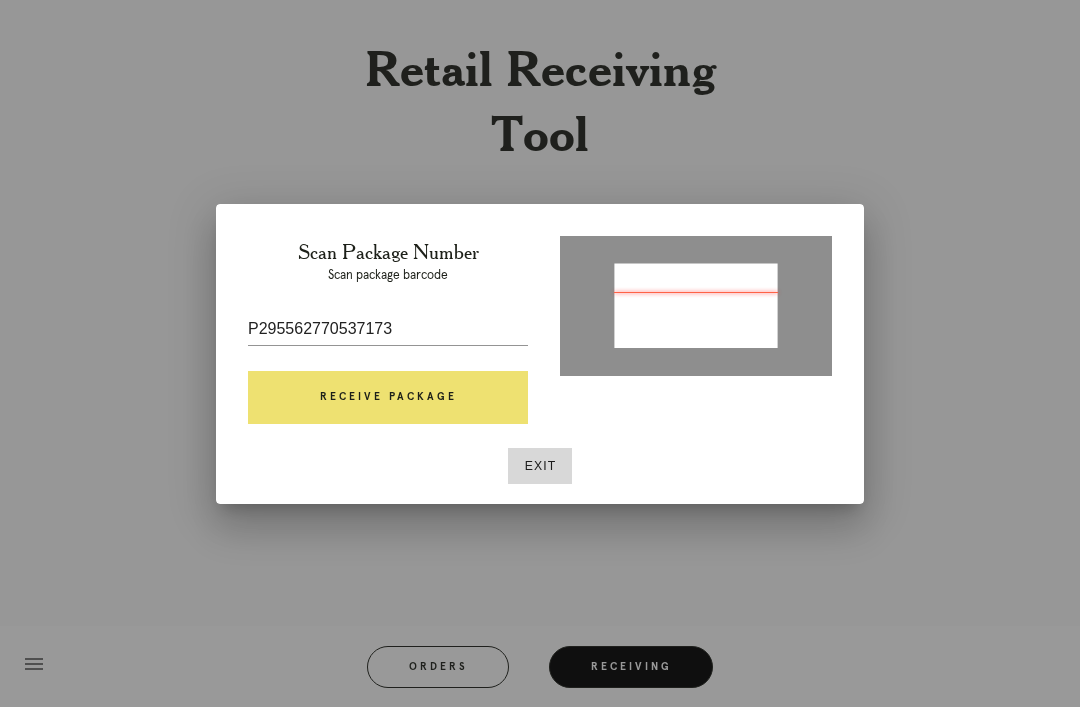 click on "Receive Package" at bounding box center (388, 398) 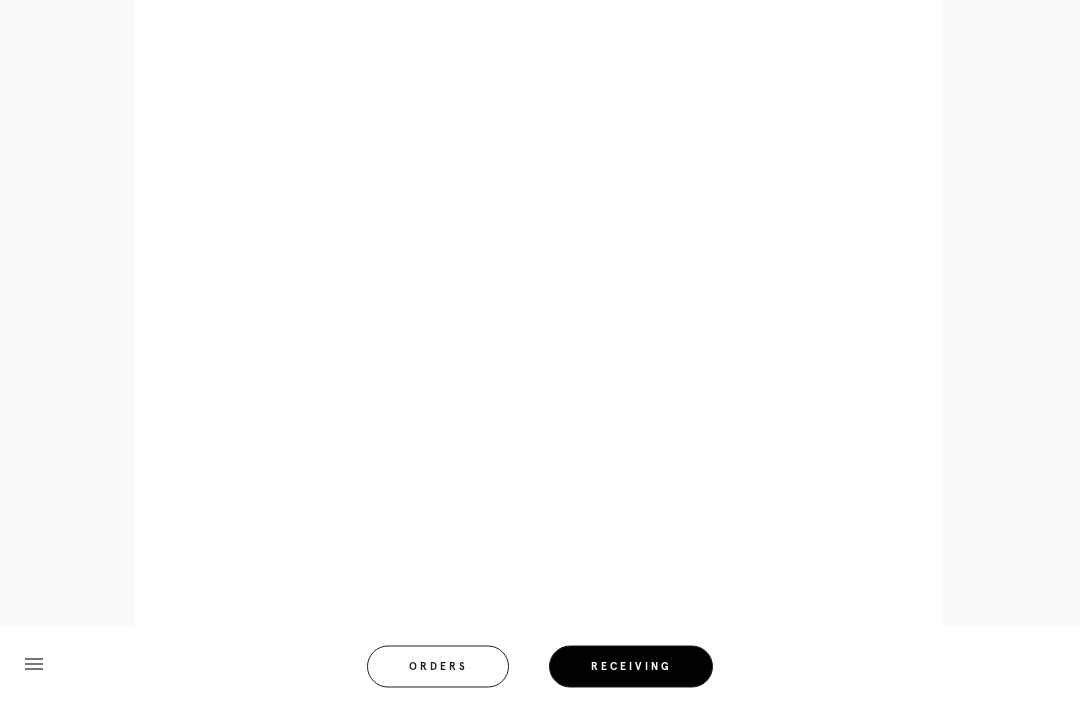 scroll, scrollTop: 946, scrollLeft: 0, axis: vertical 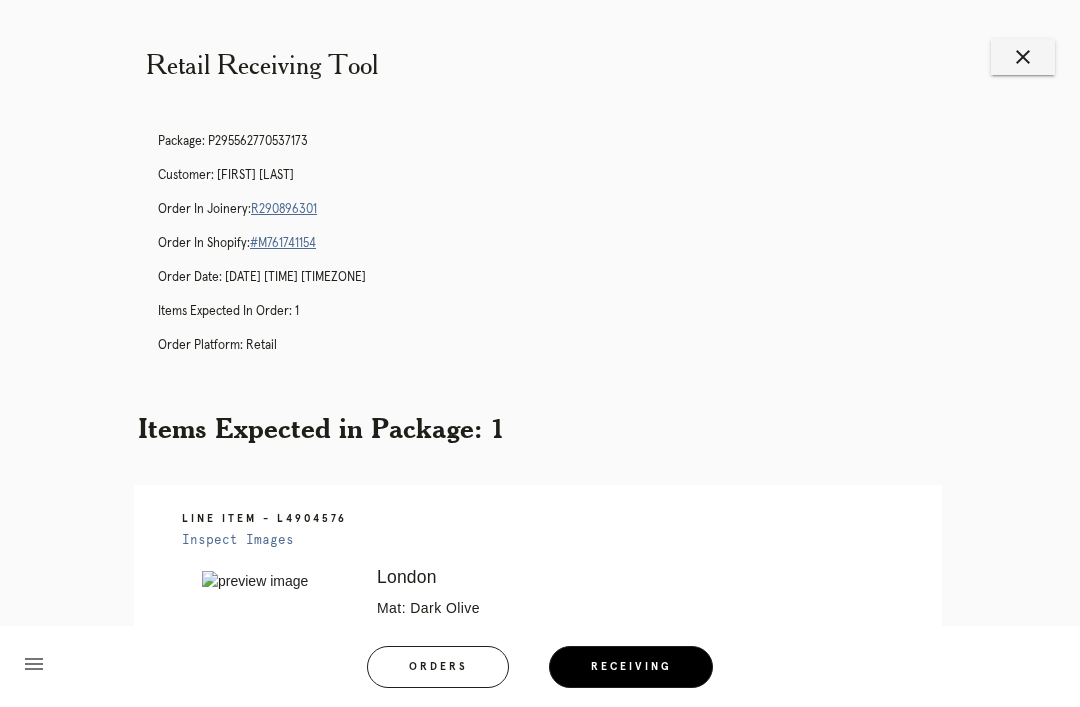click on "close" at bounding box center [1023, 57] 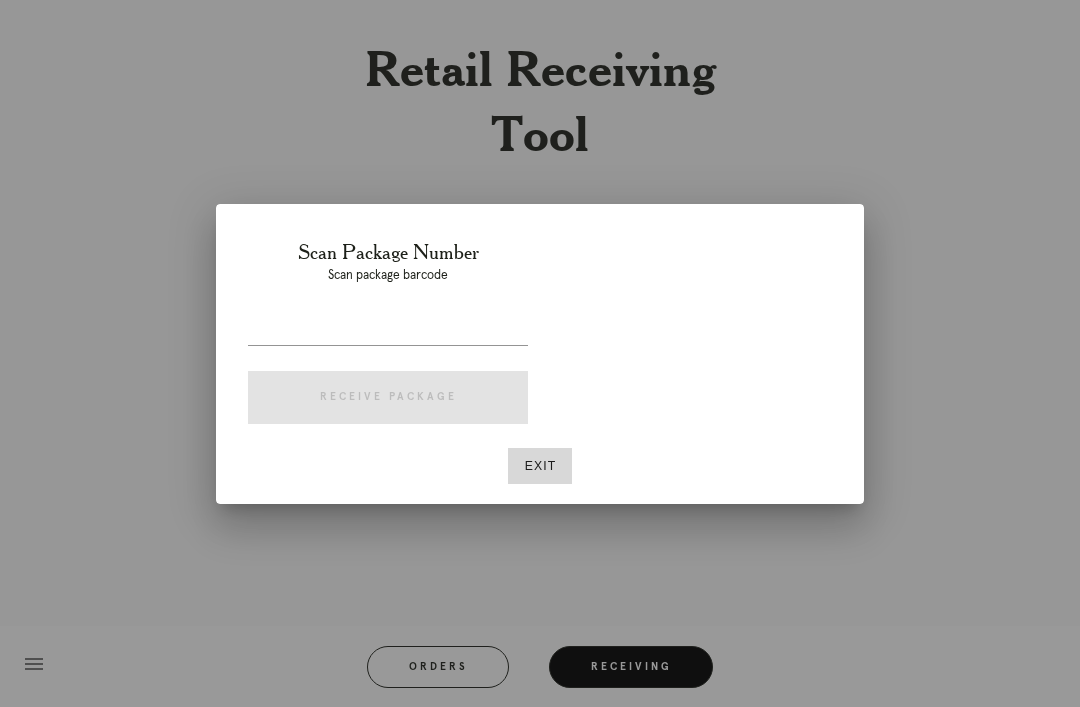scroll, scrollTop: 0, scrollLeft: 0, axis: both 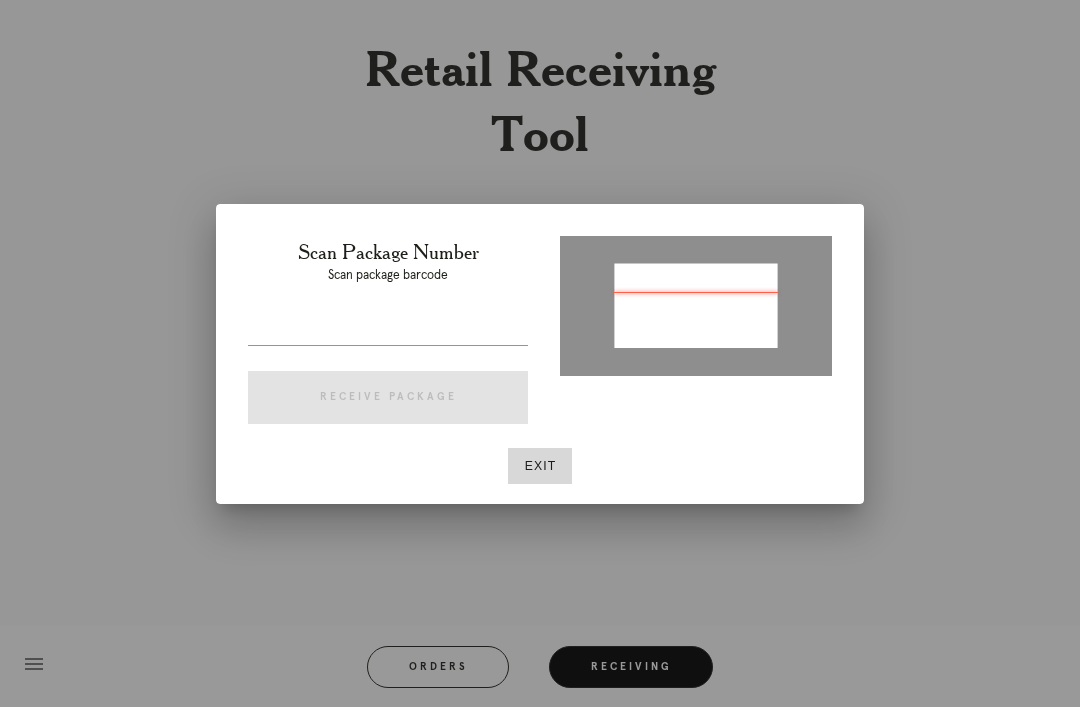 type on "P625704486229147" 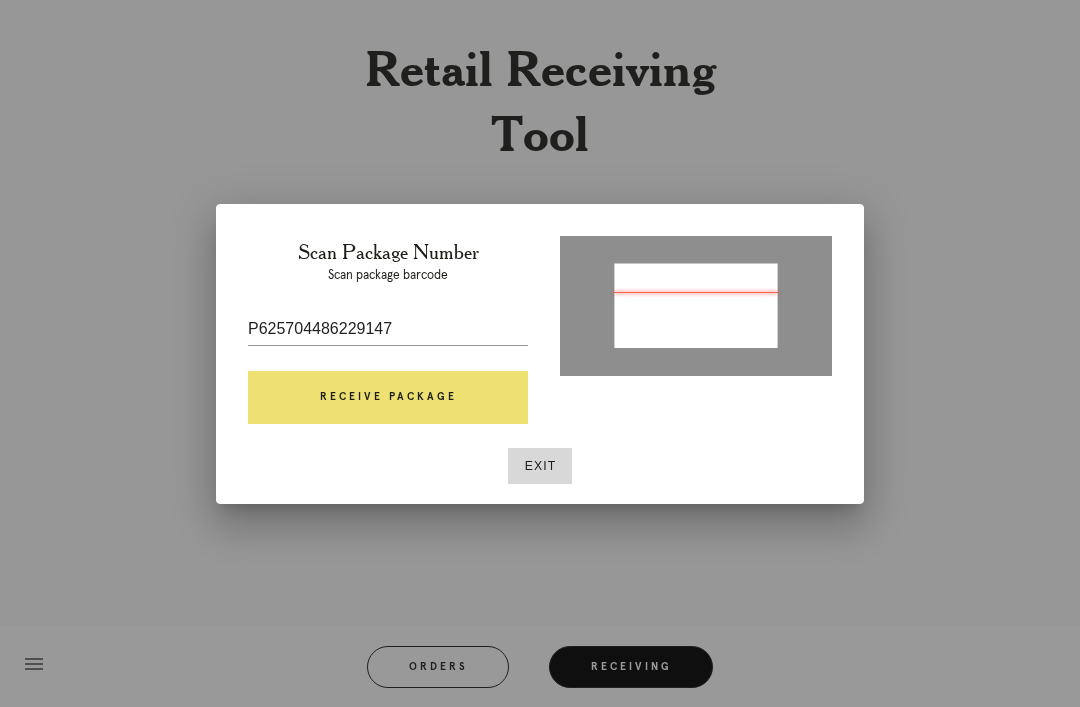 click on "Receive Package" at bounding box center (388, 398) 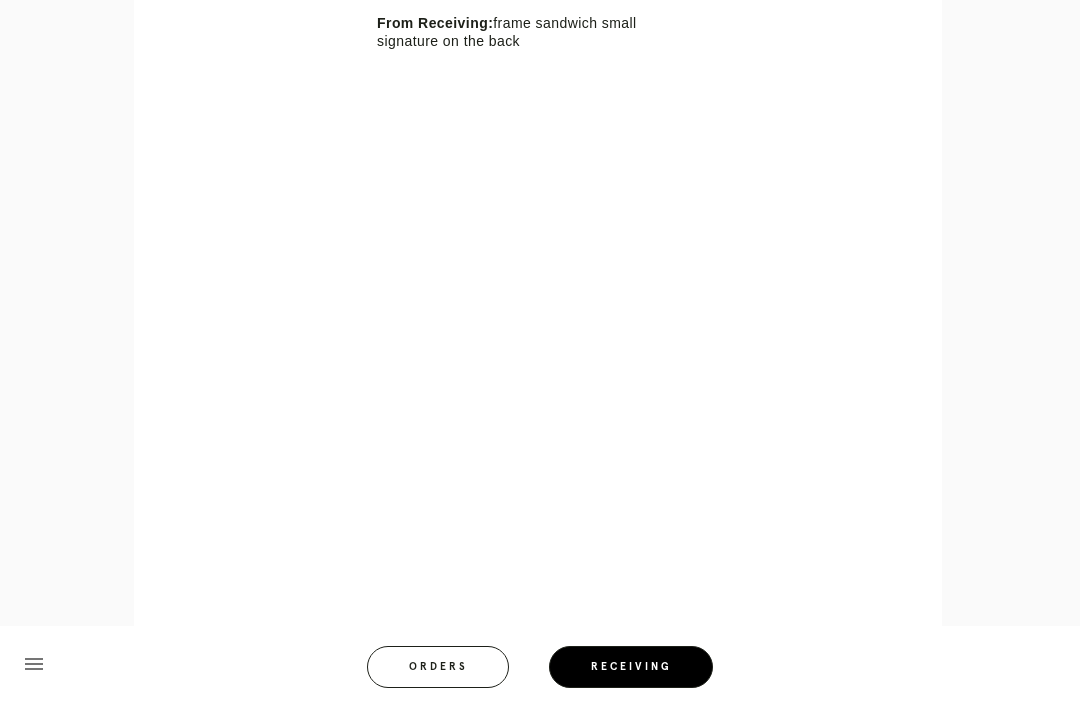 scroll, scrollTop: 908, scrollLeft: 0, axis: vertical 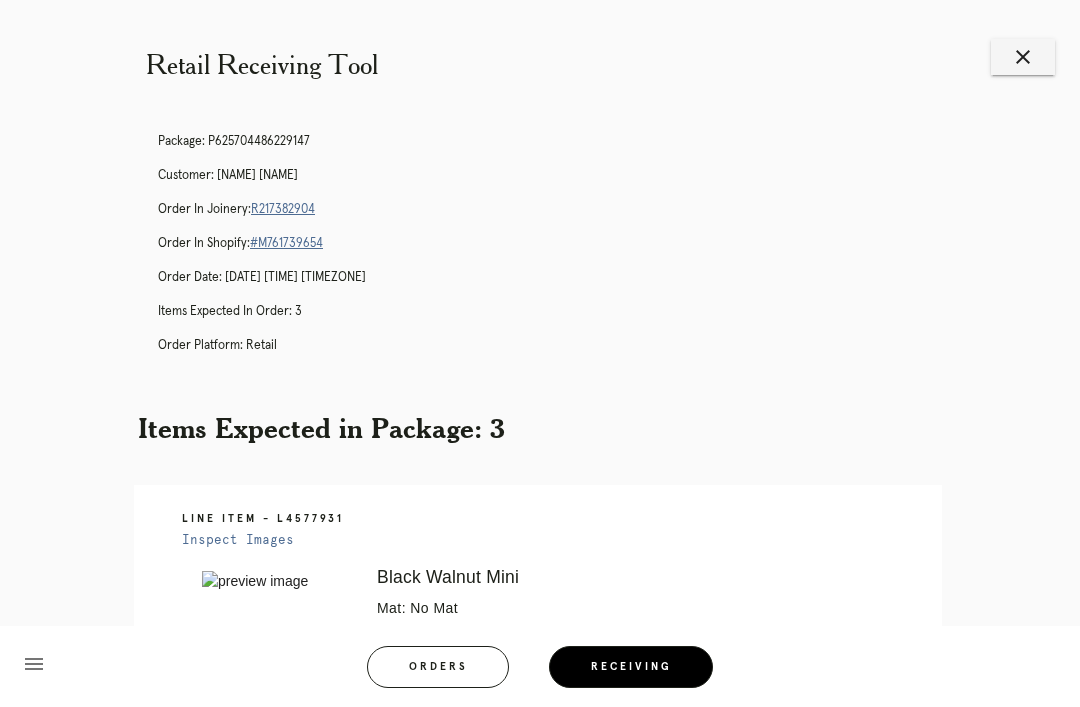 click on "close" at bounding box center (1023, 57) 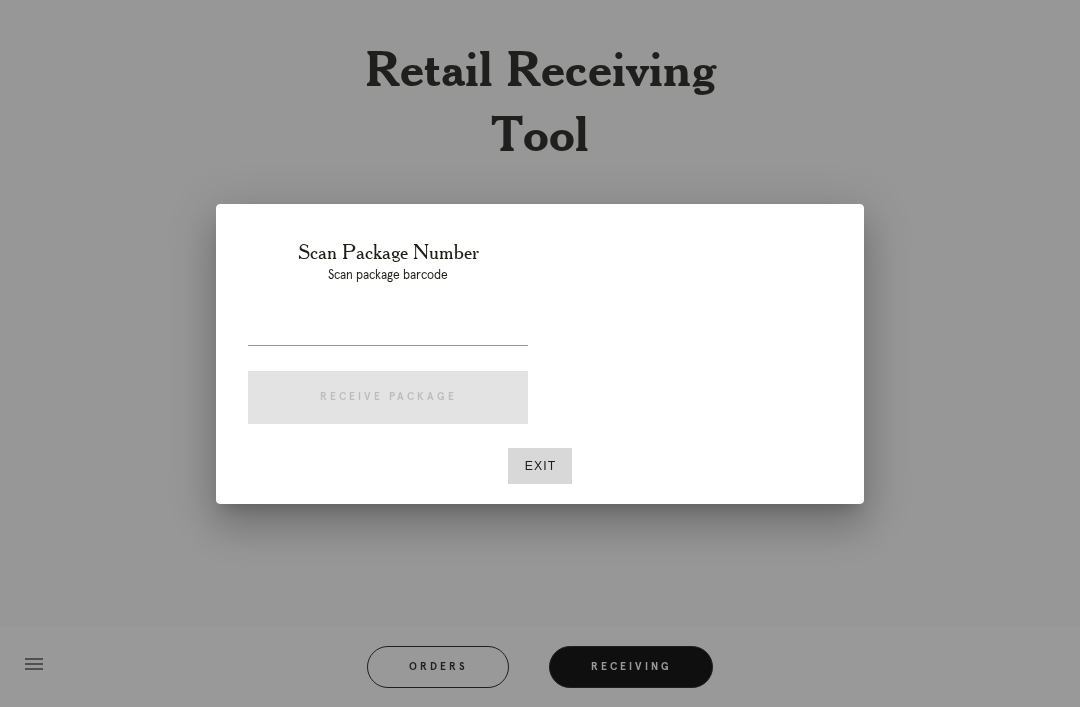scroll, scrollTop: 0, scrollLeft: 0, axis: both 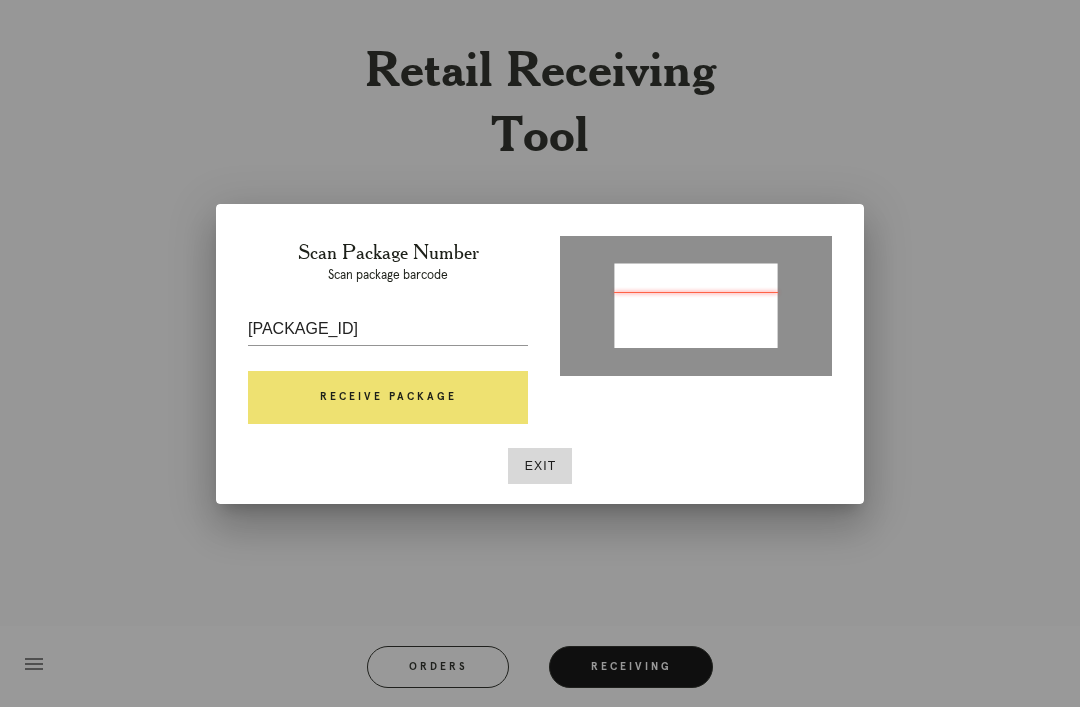 click on "Receive Package" at bounding box center [388, 398] 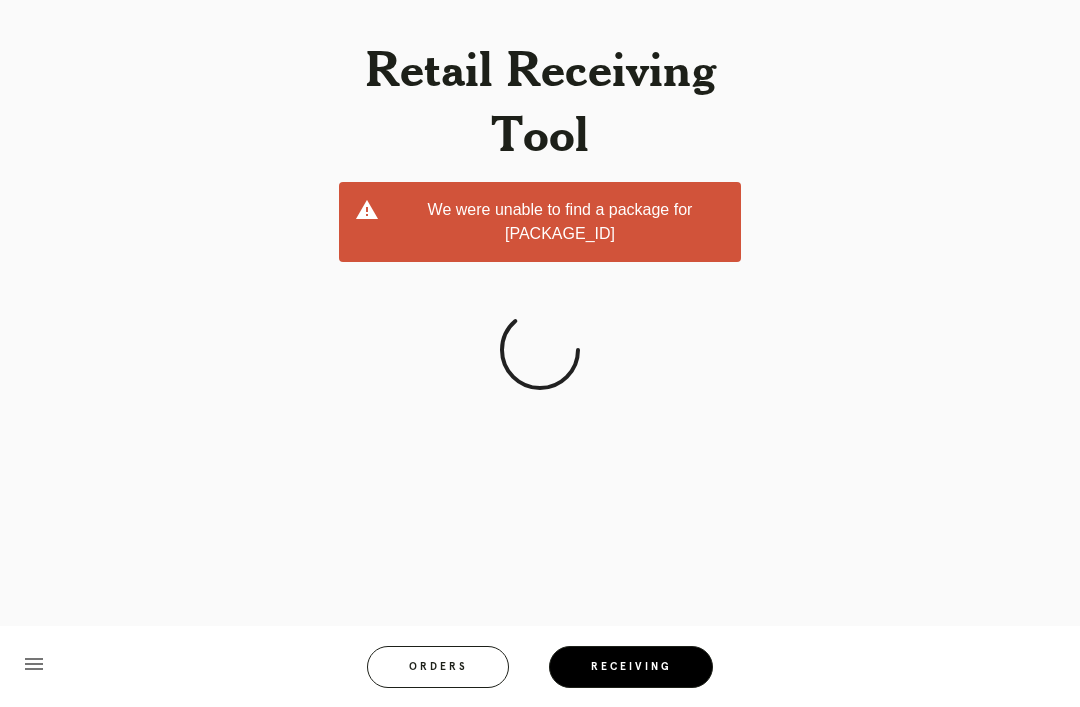 click on "Receiving" at bounding box center (631, 667) 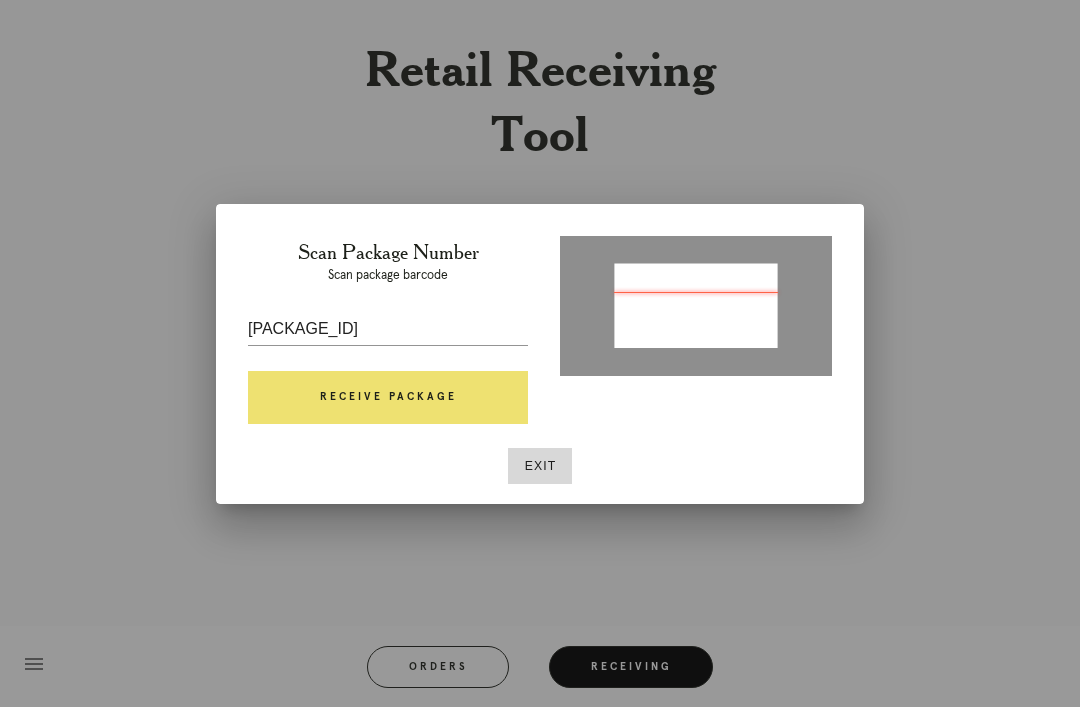 click on "200538257616697" at bounding box center (388, 329) 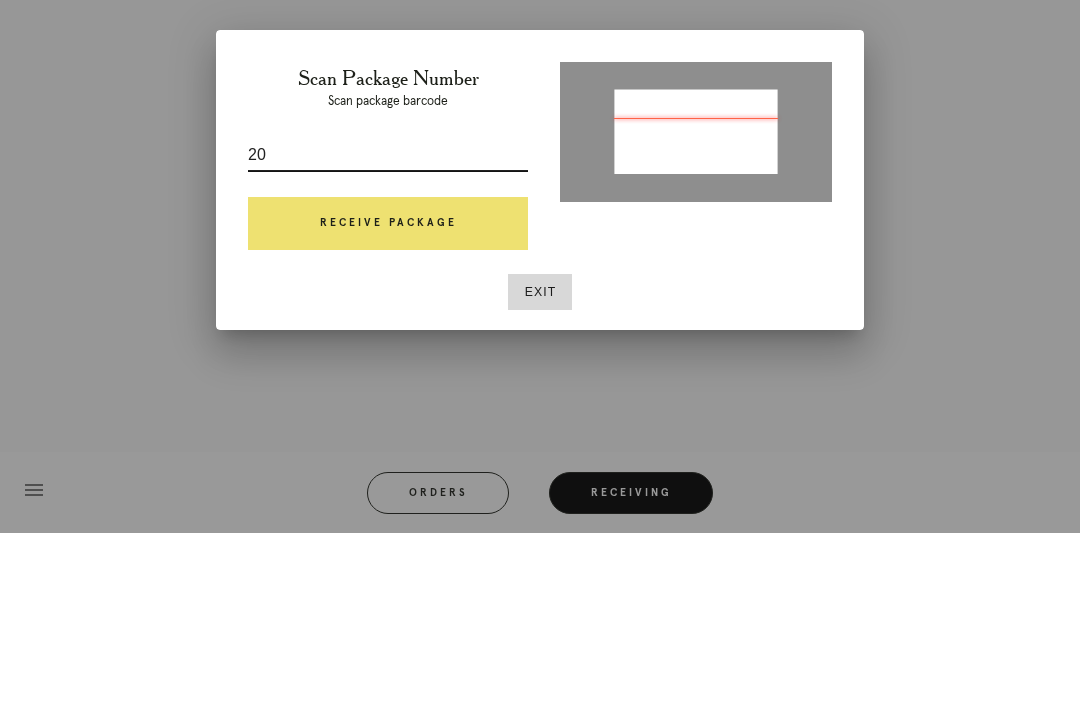 type on "2" 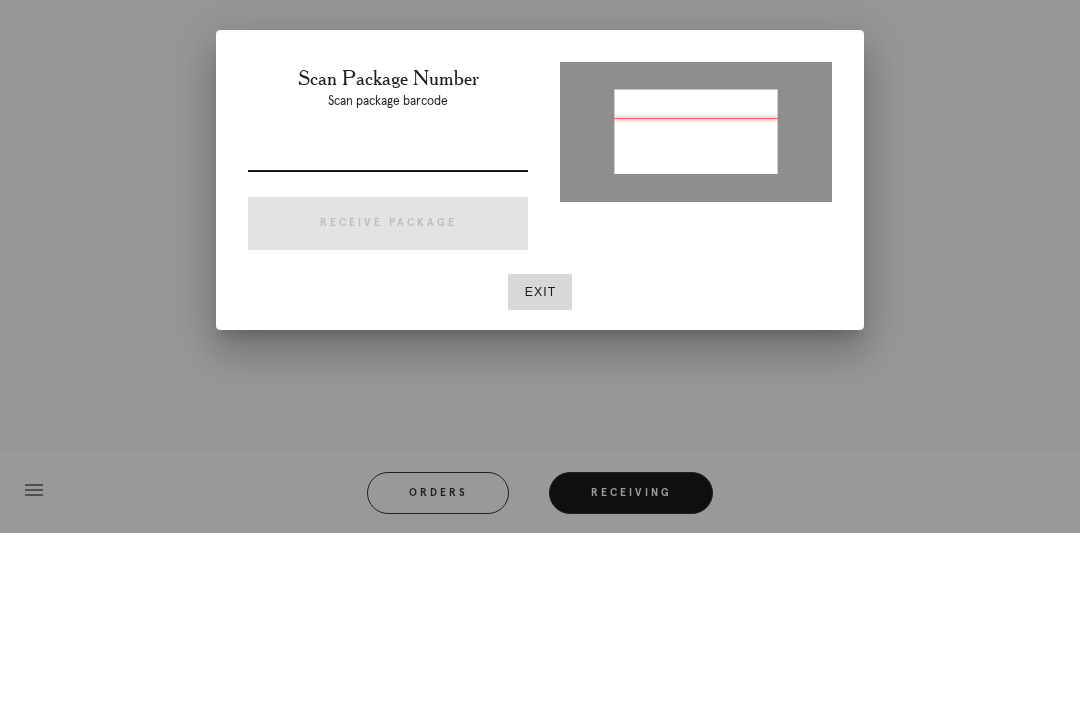 type on "P695654405910076" 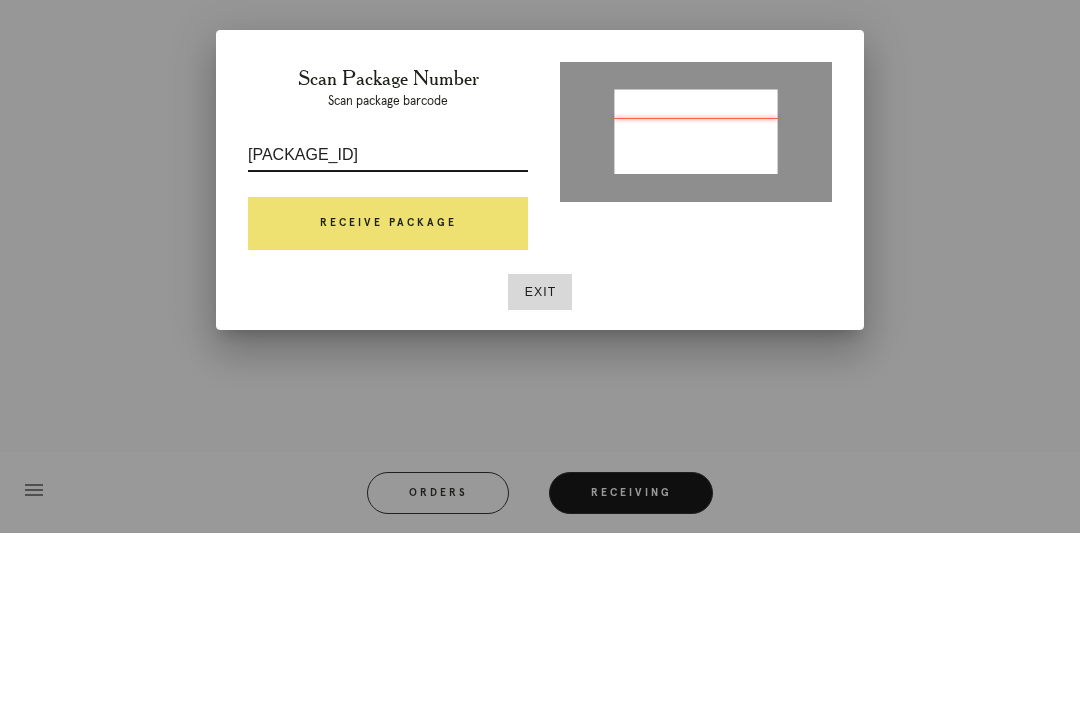 click on "Receive Package" at bounding box center (388, 398) 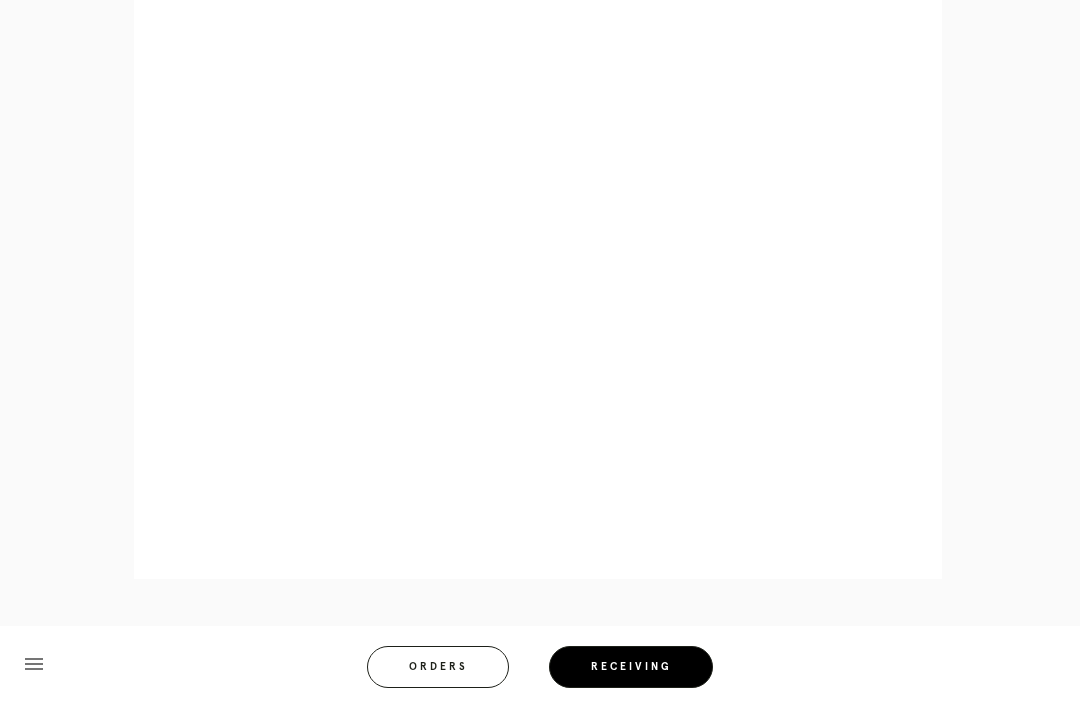 scroll, scrollTop: 858, scrollLeft: 0, axis: vertical 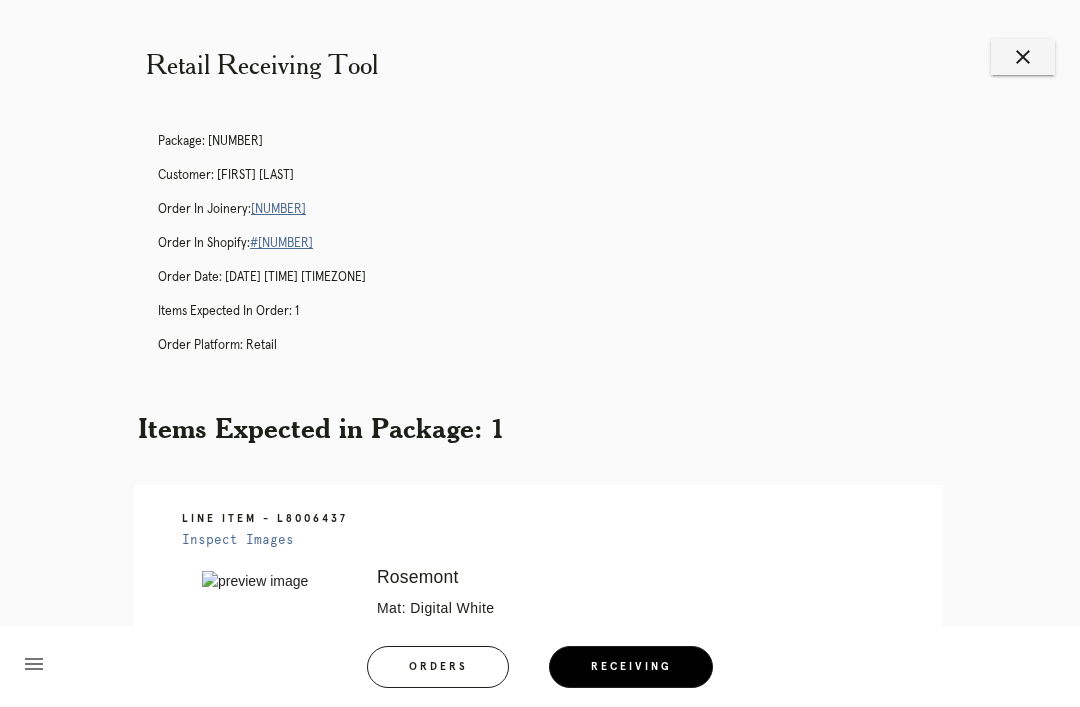 click on "close" at bounding box center (1023, 57) 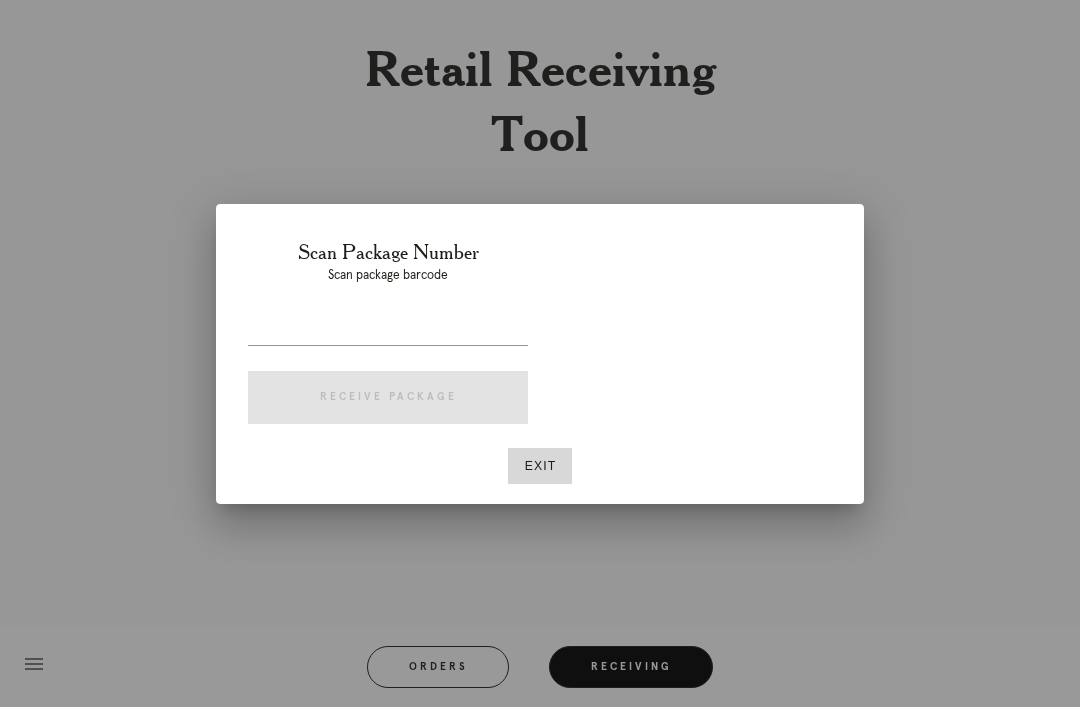 scroll, scrollTop: 0, scrollLeft: 0, axis: both 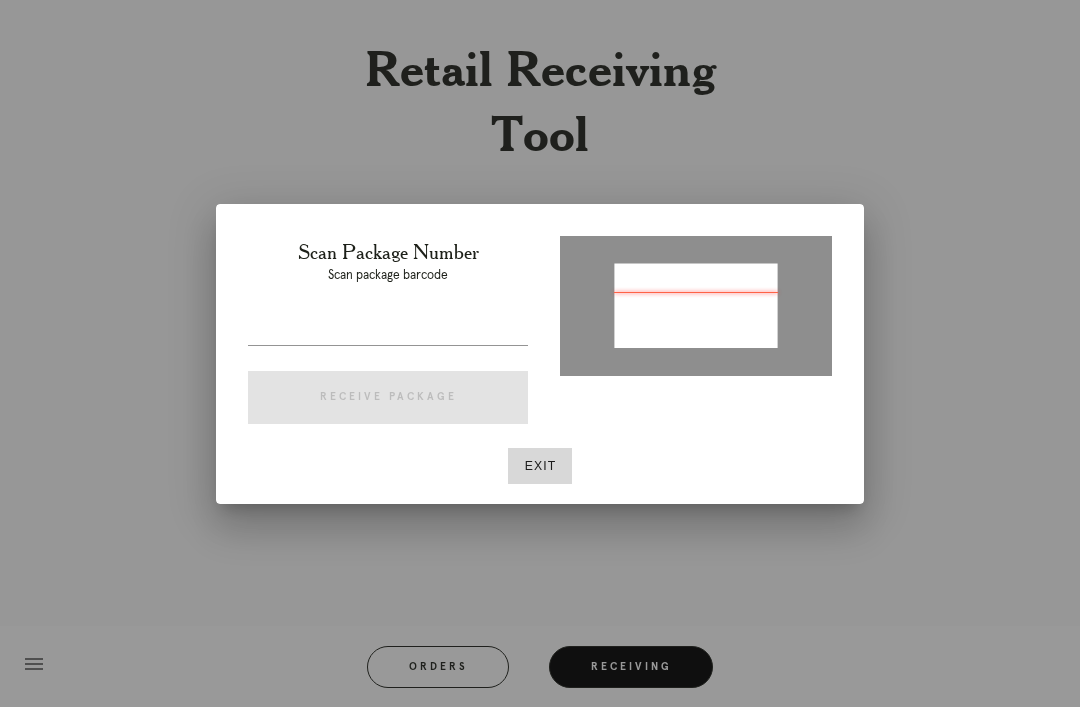 type on "P945983488096661" 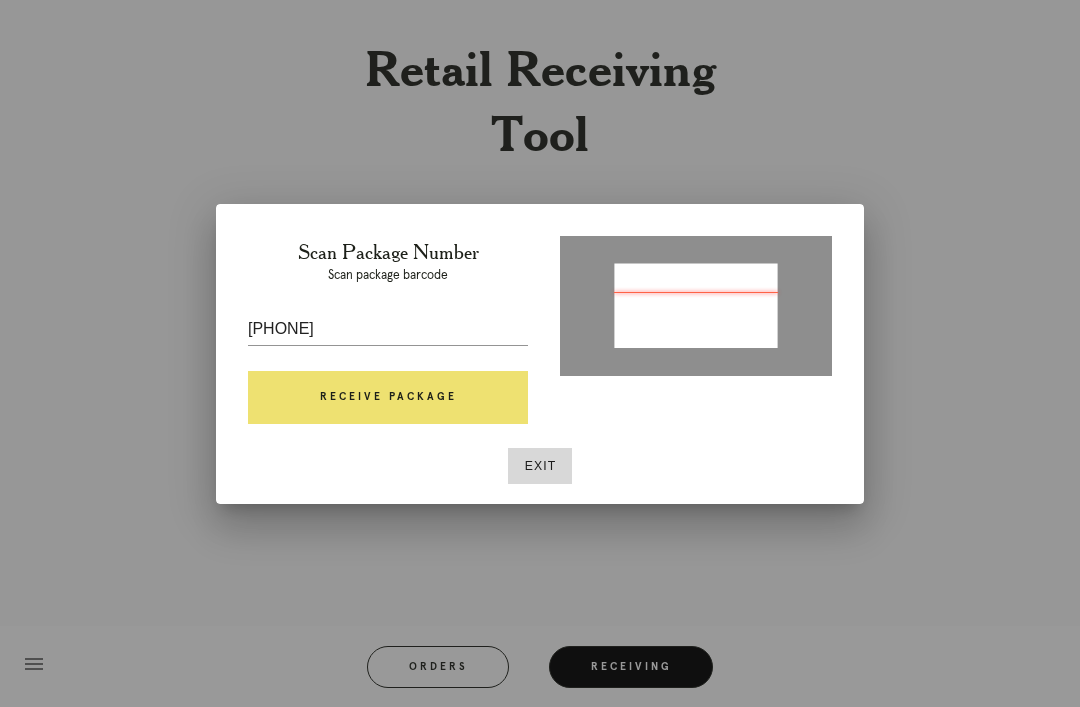 click on "Receive Package" at bounding box center (388, 398) 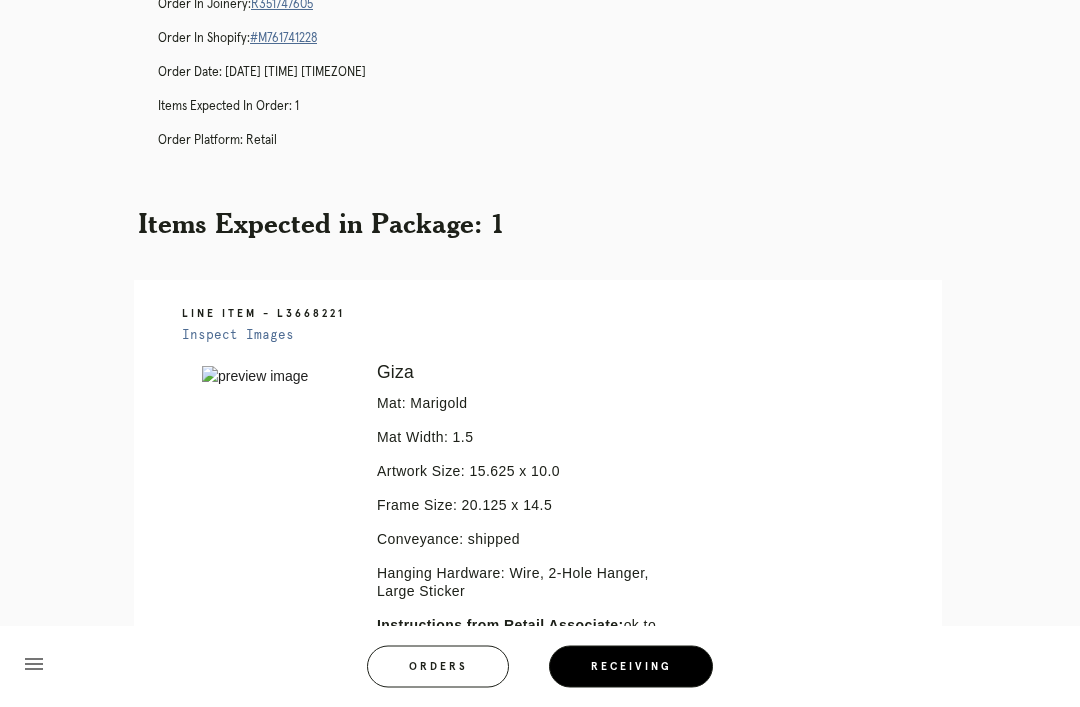 scroll, scrollTop: 258, scrollLeft: 0, axis: vertical 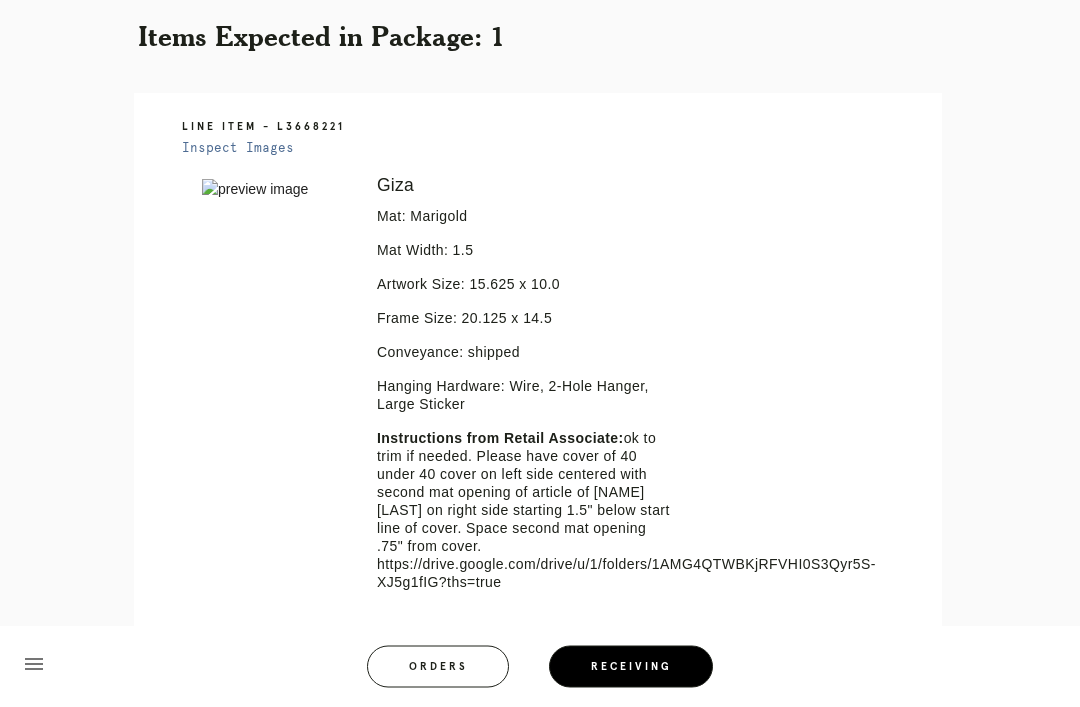 click on "Receiving" at bounding box center (631, 667) 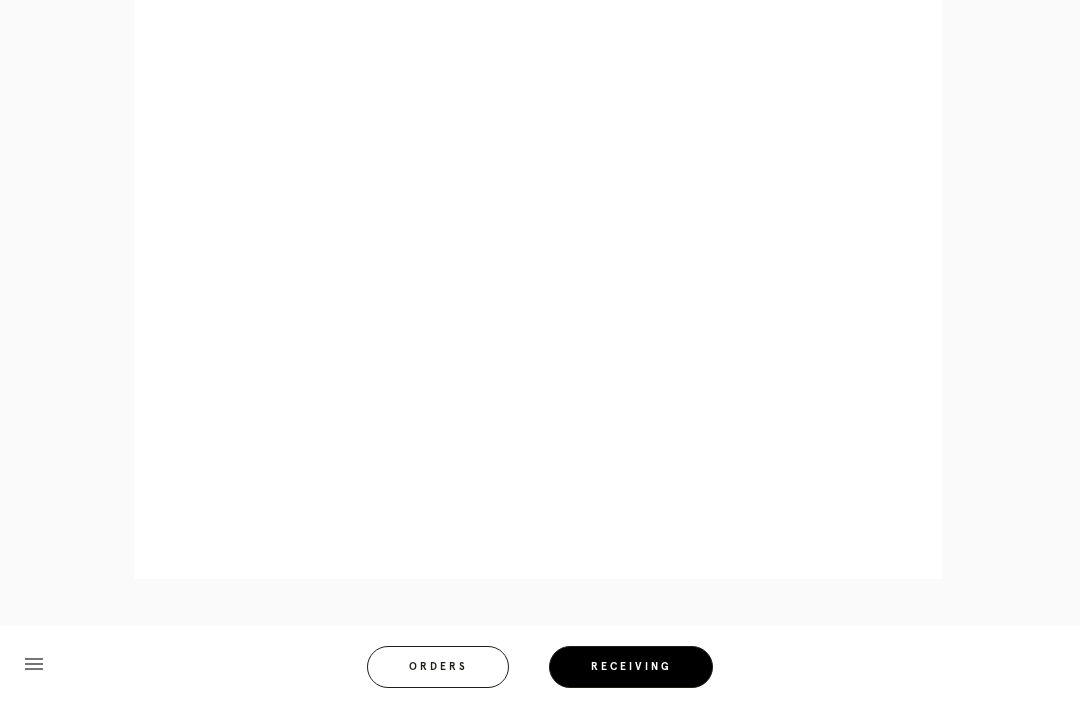 scroll, scrollTop: 1036, scrollLeft: 0, axis: vertical 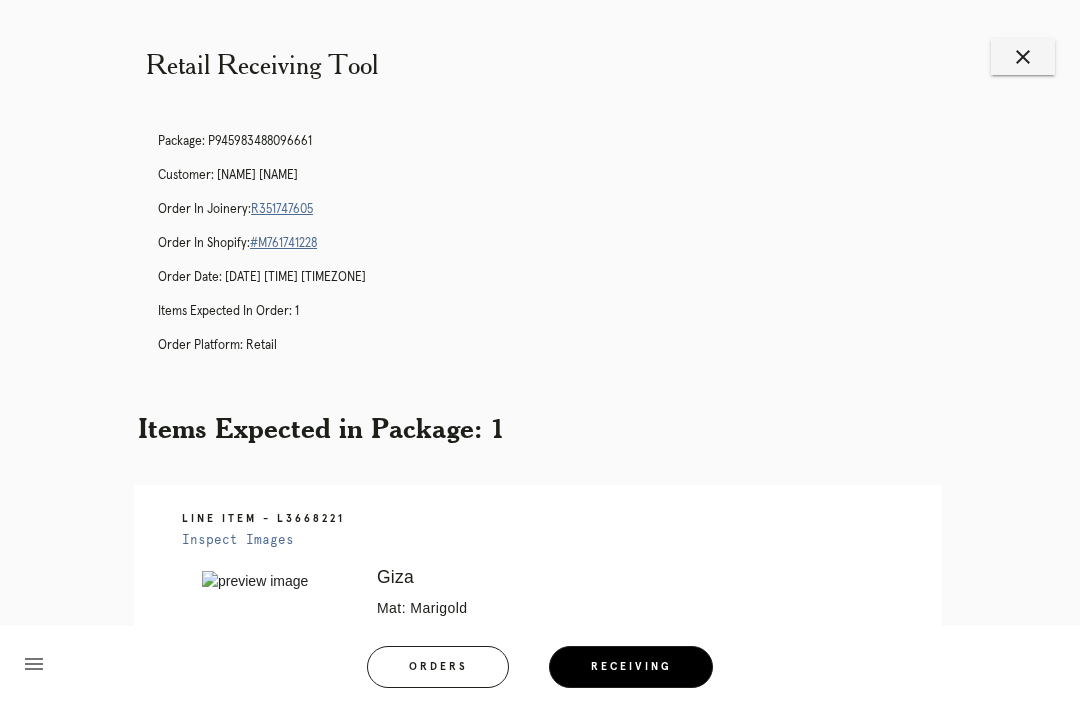 click on "close" at bounding box center [1023, 57] 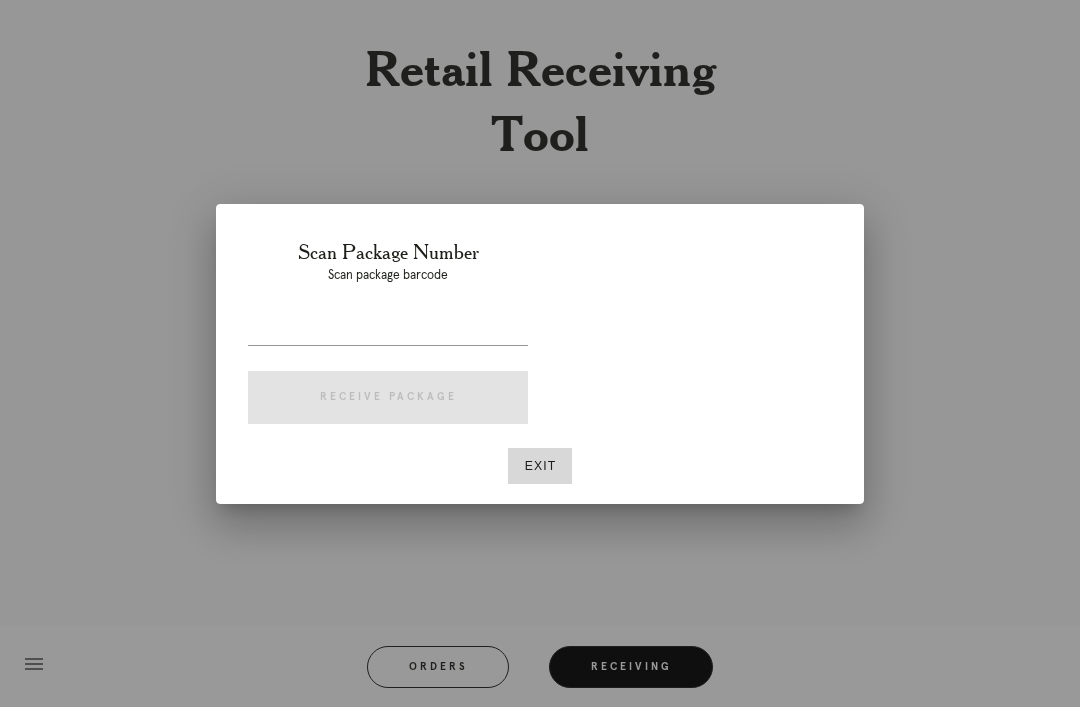 scroll, scrollTop: 0, scrollLeft: 0, axis: both 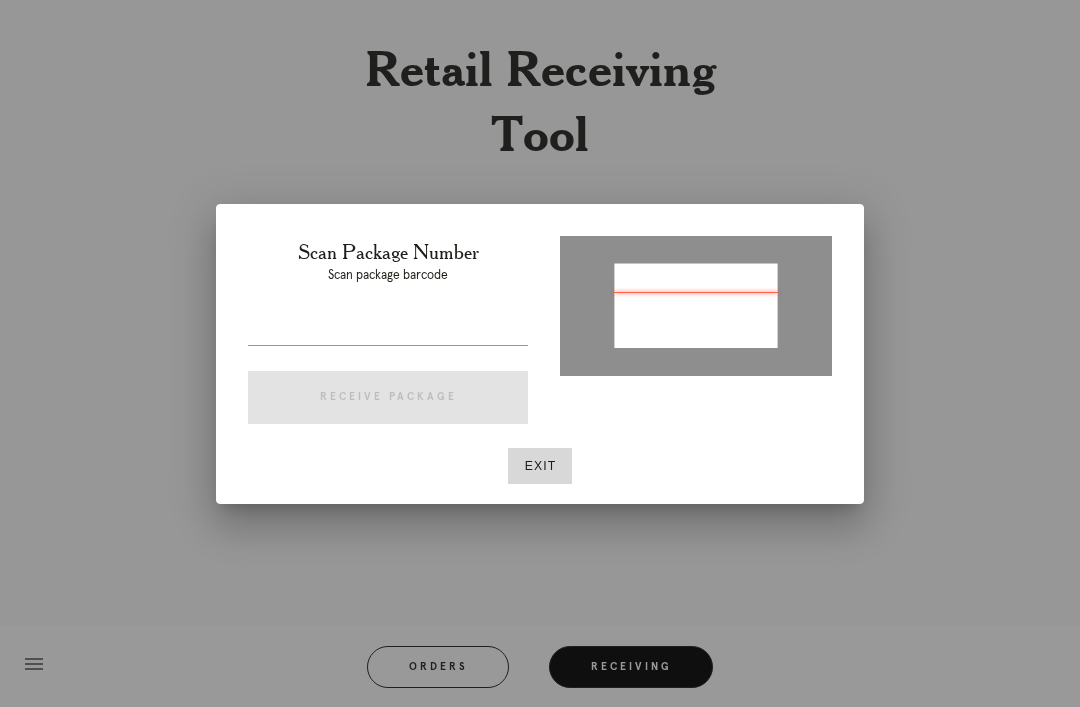 type on "P451722506199820" 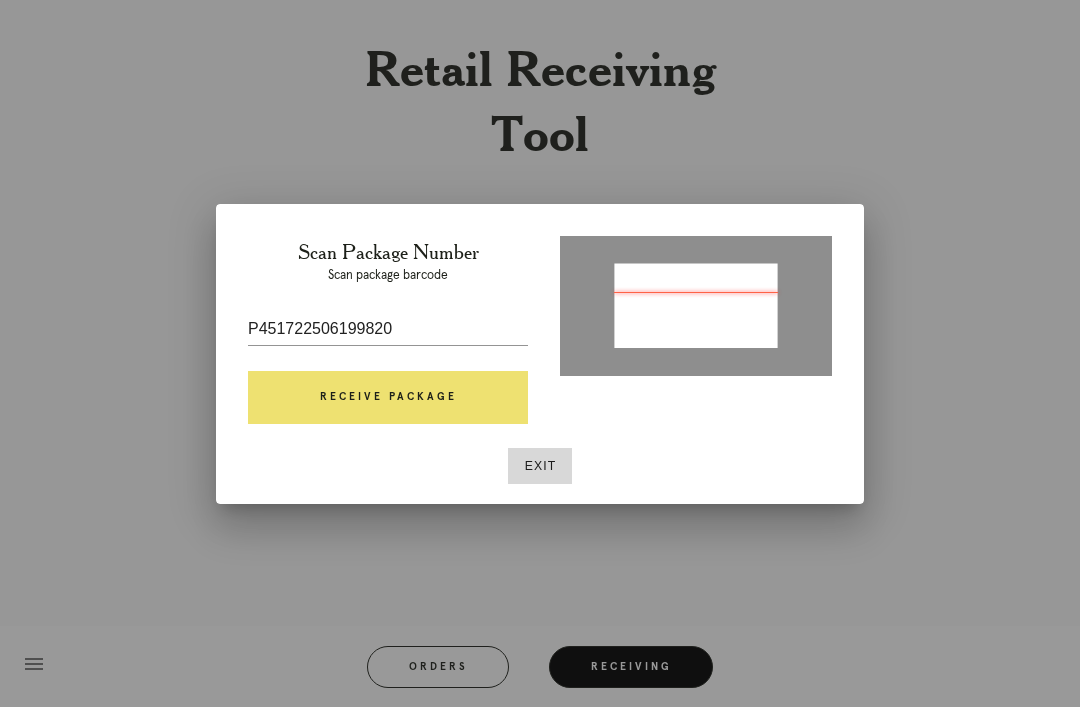 click on "Receive Package" at bounding box center (388, 398) 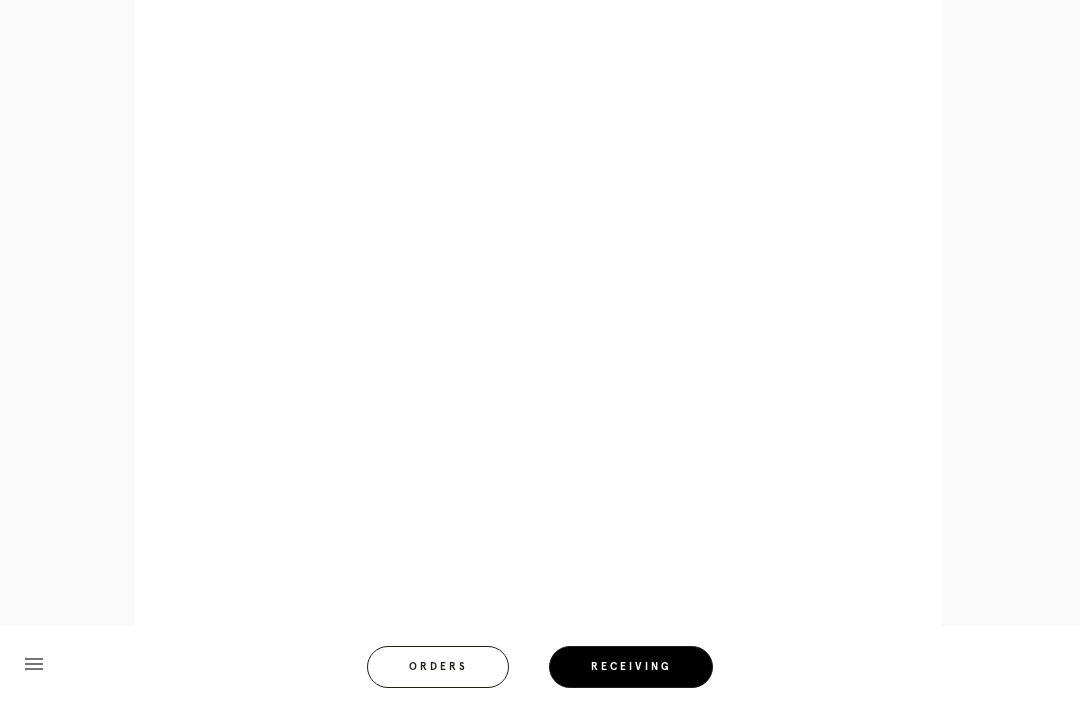 scroll, scrollTop: 858, scrollLeft: 0, axis: vertical 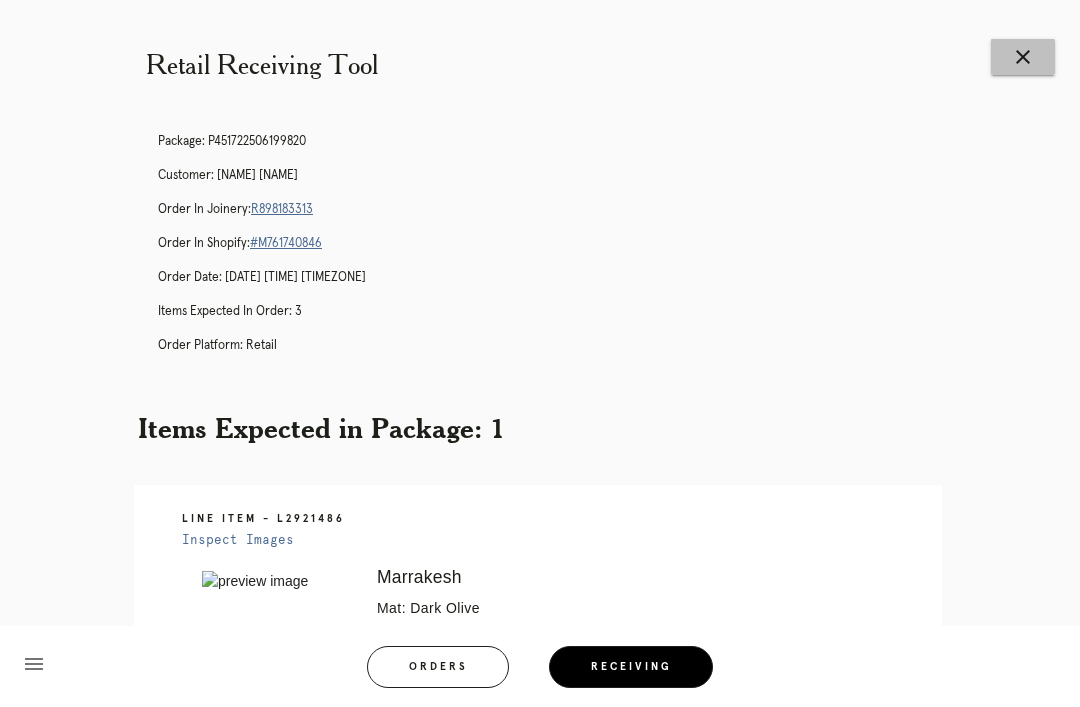 click on "close" at bounding box center (1023, 57) 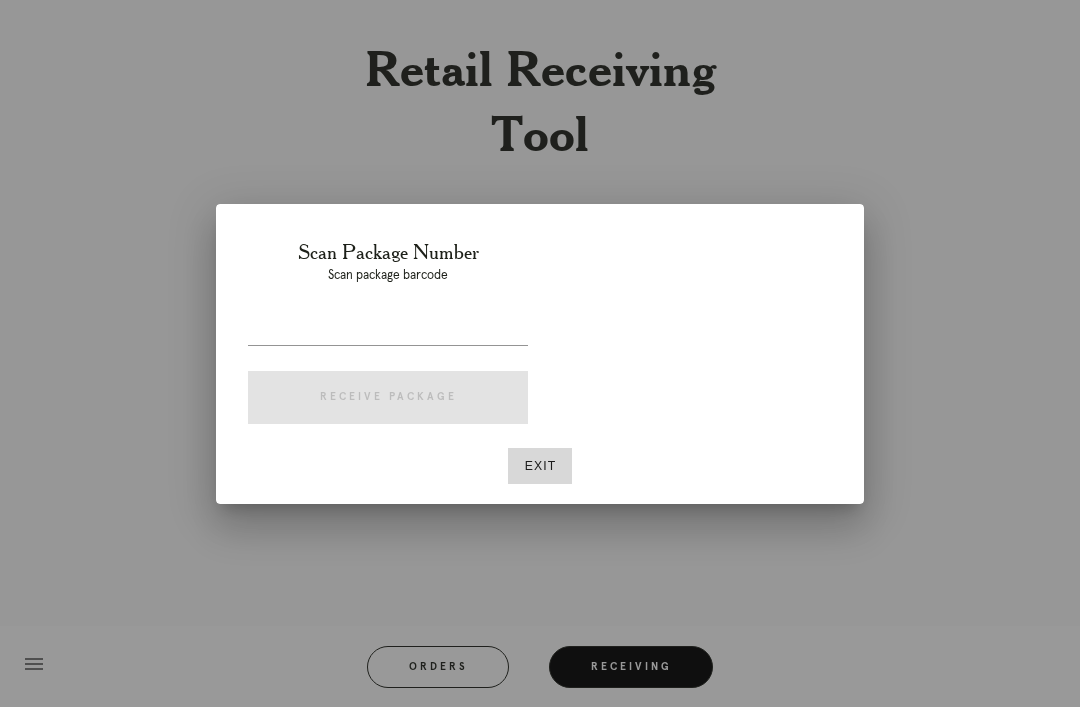 scroll, scrollTop: 0, scrollLeft: 0, axis: both 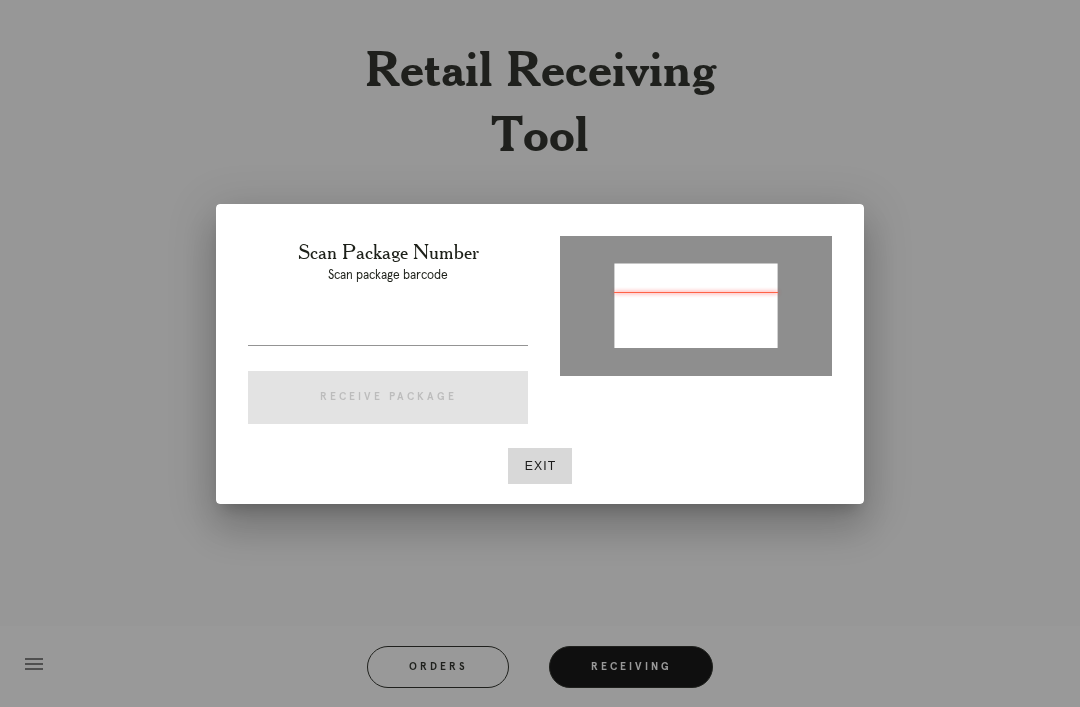 type on "[PHONE]" 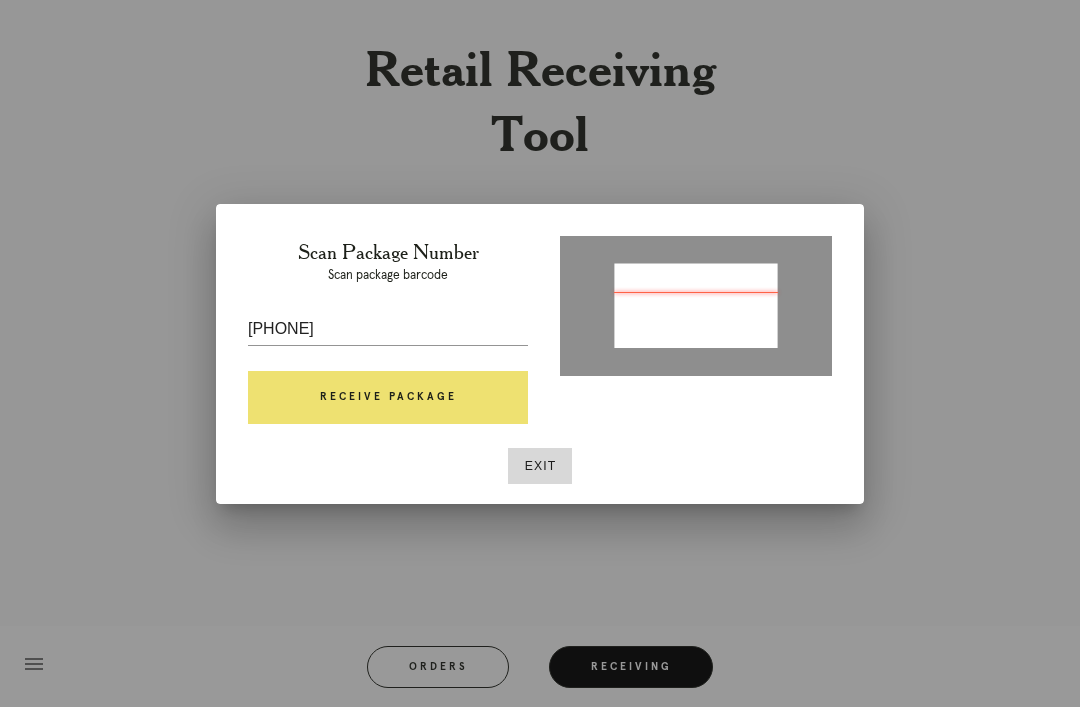 click on "Exit" at bounding box center [540, 466] 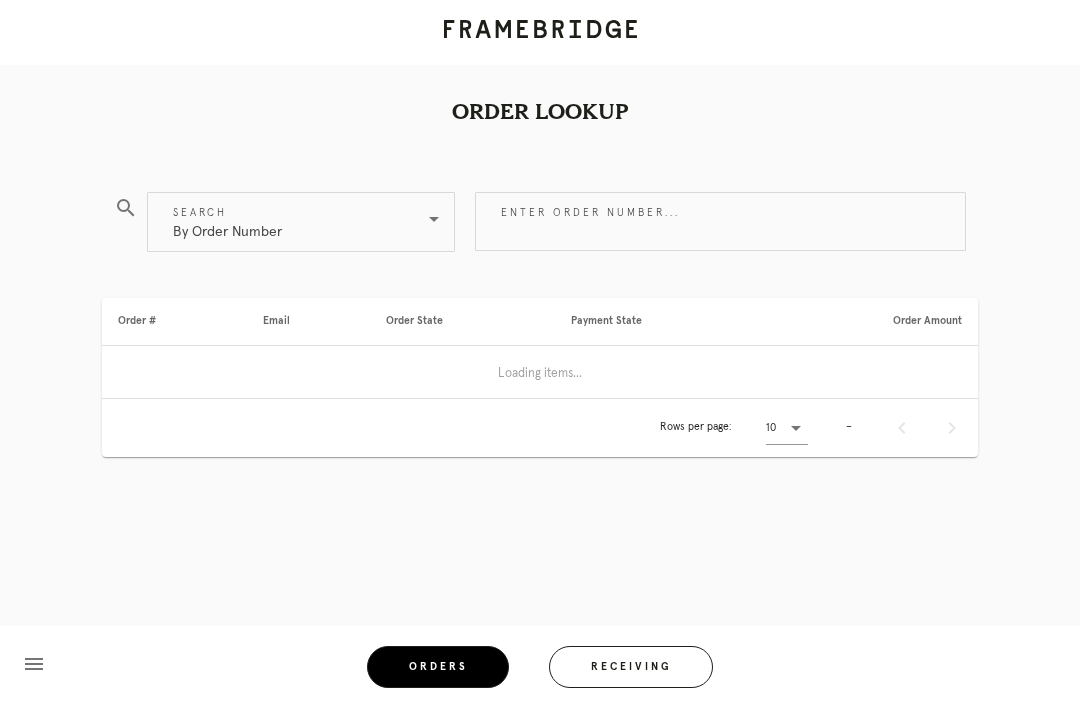 click on "Receiving" at bounding box center (631, 667) 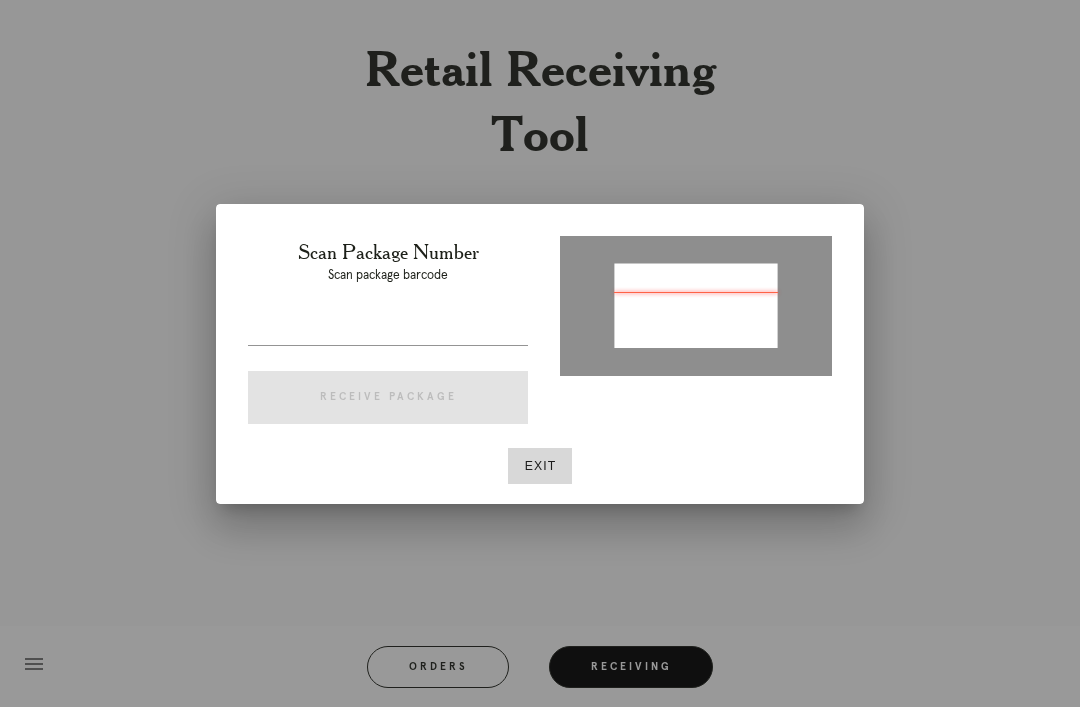 type on "P710550682474290" 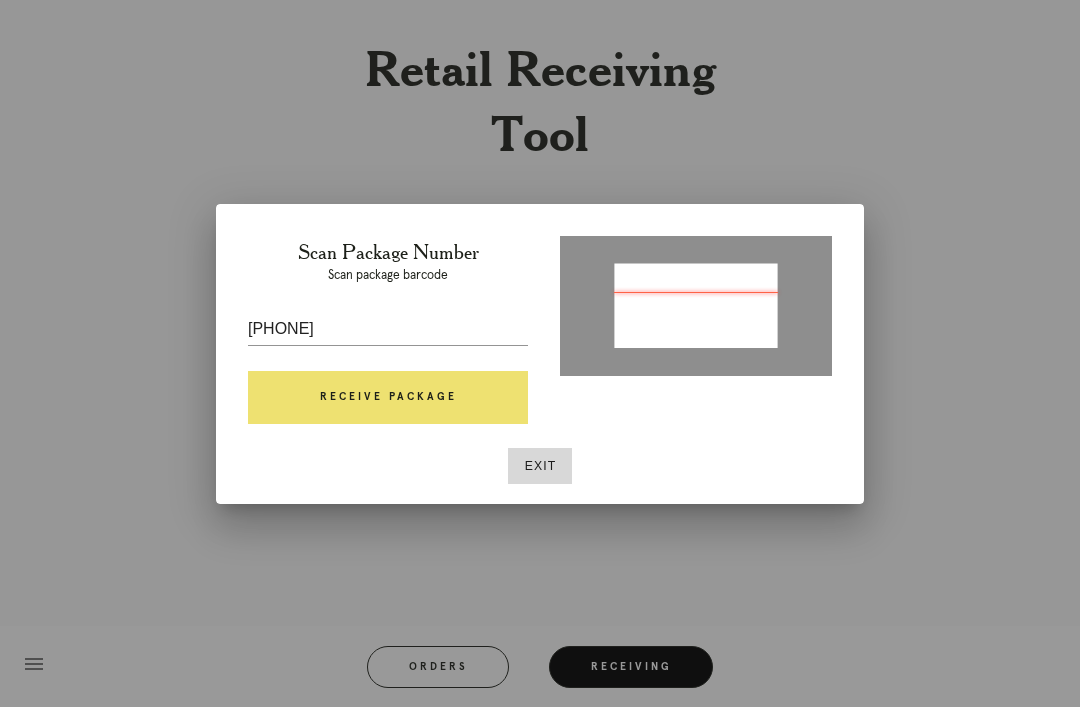 click on "Receive Package" at bounding box center (388, 398) 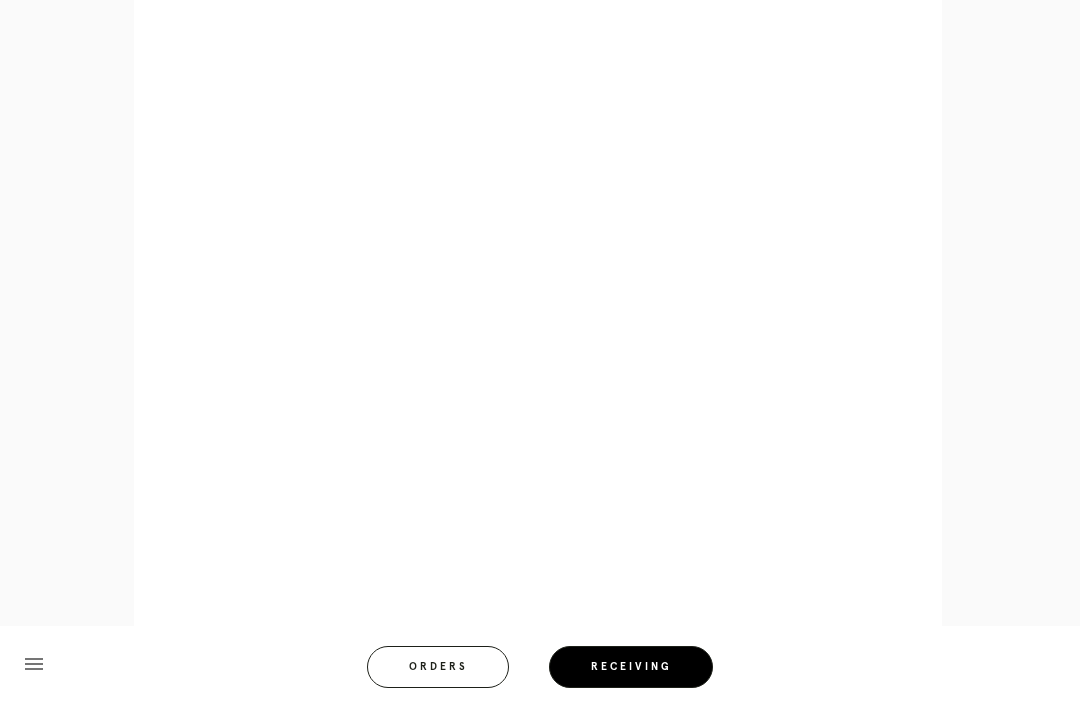 scroll, scrollTop: 910, scrollLeft: 0, axis: vertical 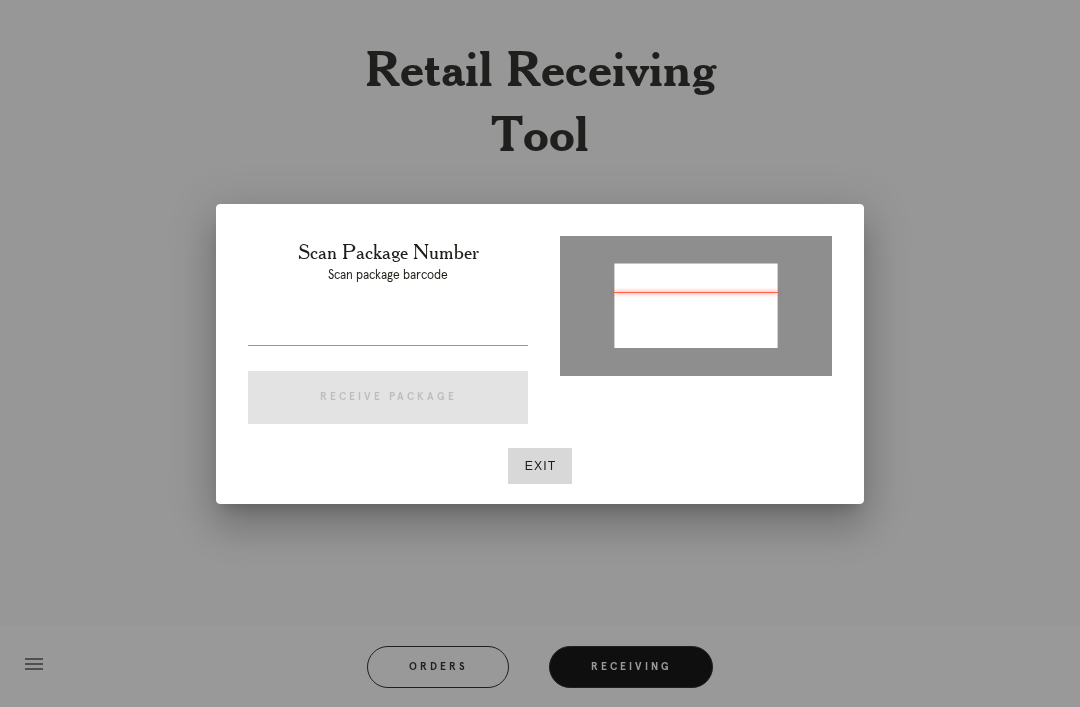 click at bounding box center [388, 329] 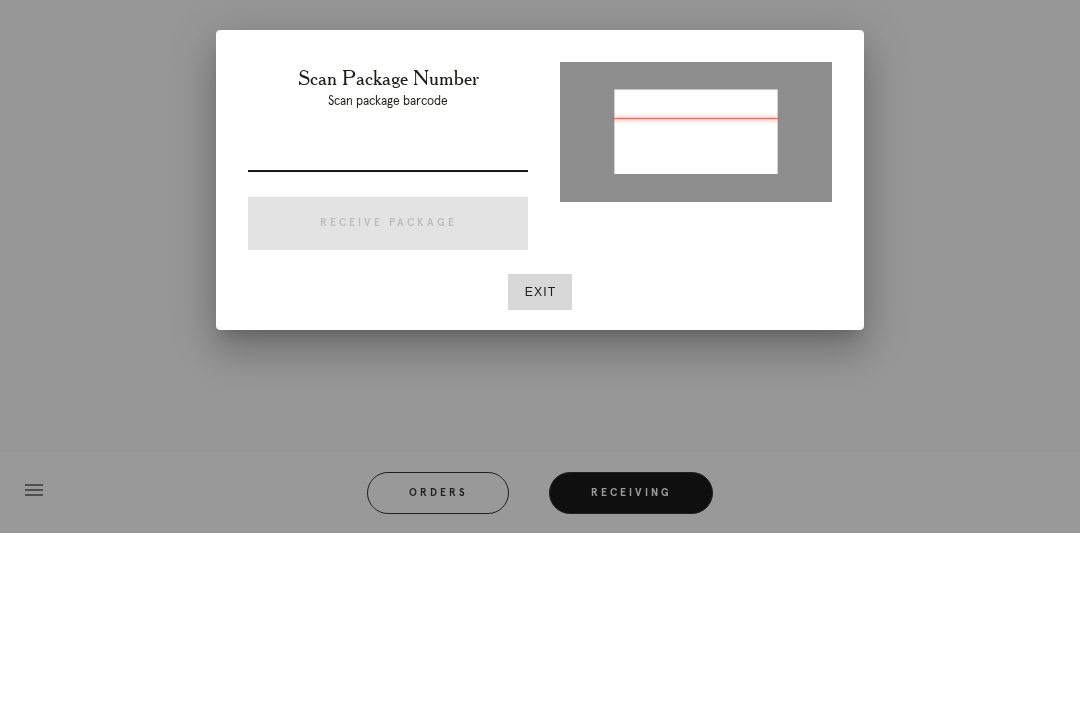 click on "Exit" at bounding box center (540, 466) 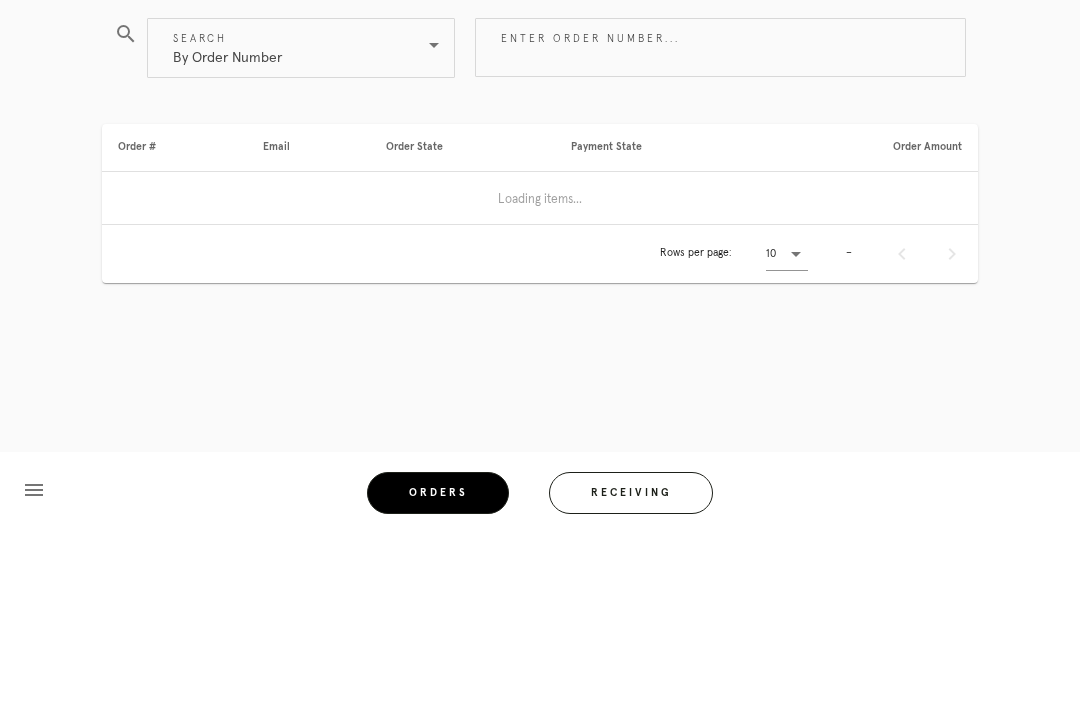 scroll, scrollTop: 64, scrollLeft: 0, axis: vertical 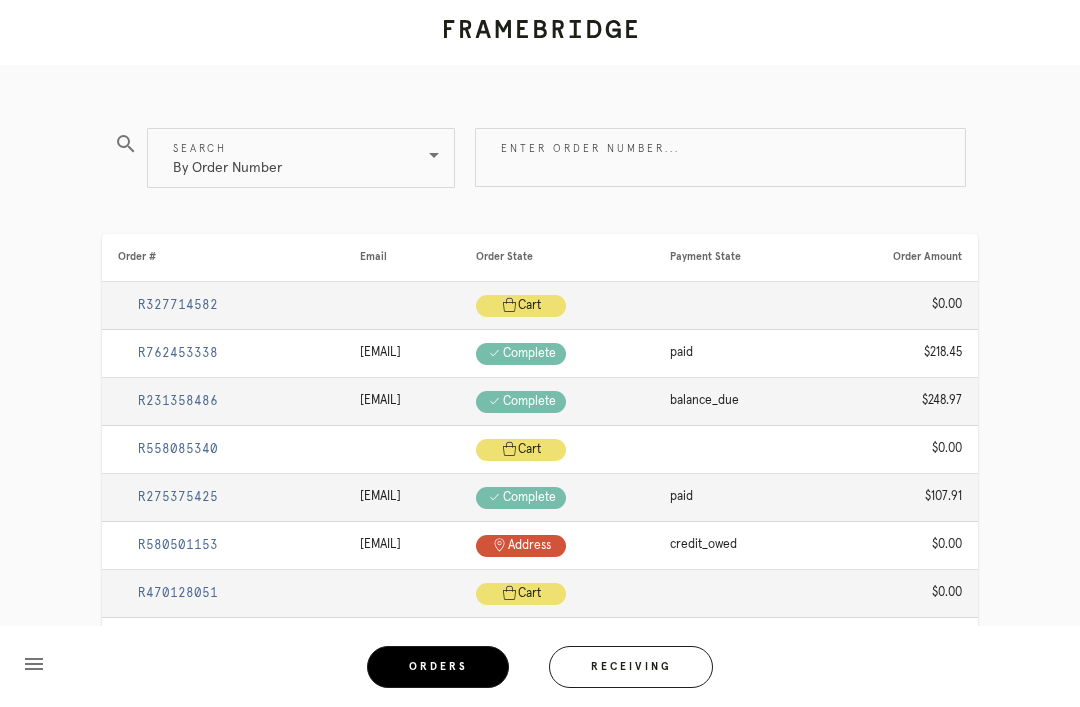 click on "Enter order number..." at bounding box center [720, 157] 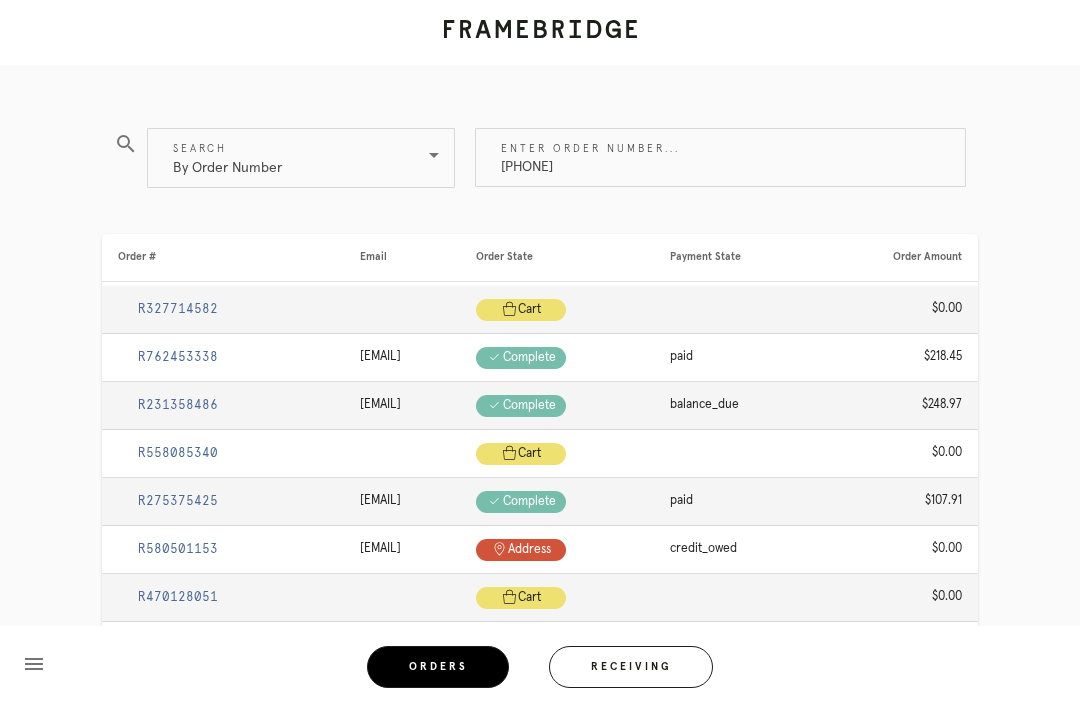 click on "[PHONE]" at bounding box center (720, 157) 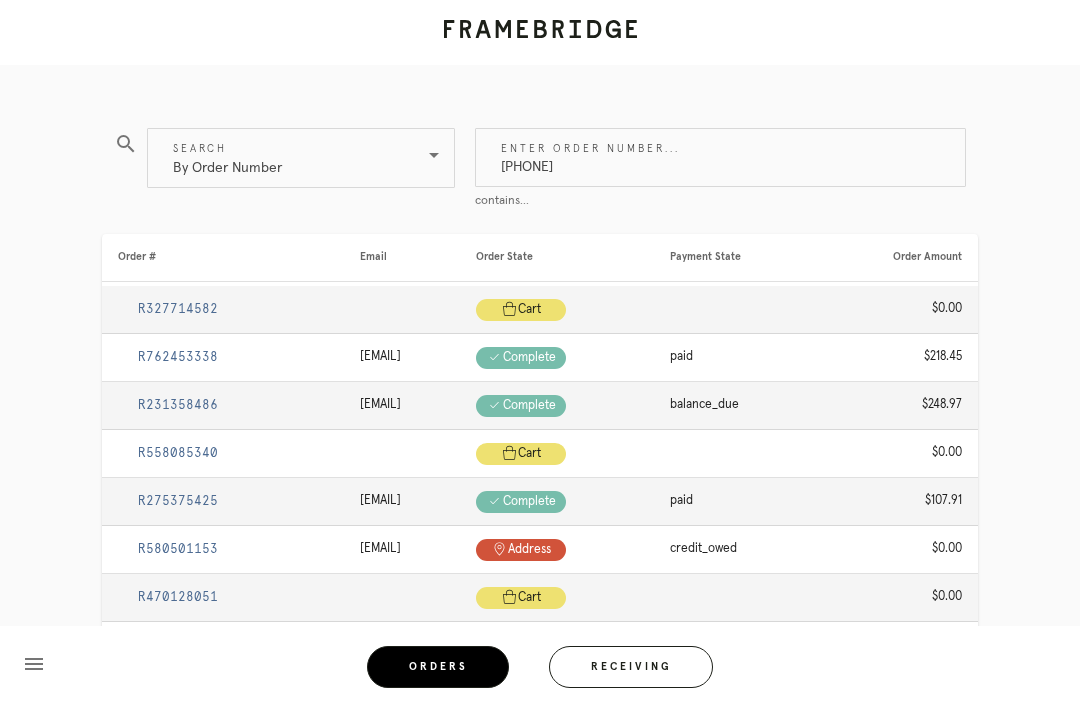 type on "R518633352" 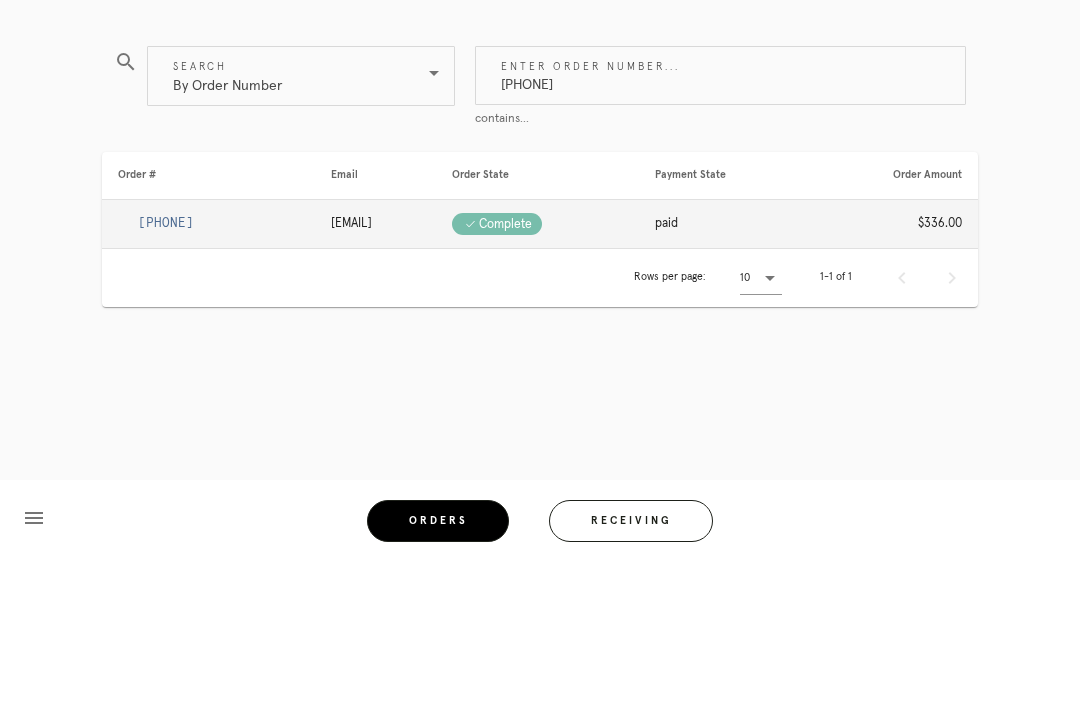 click on "R518633352" at bounding box center (166, 369) 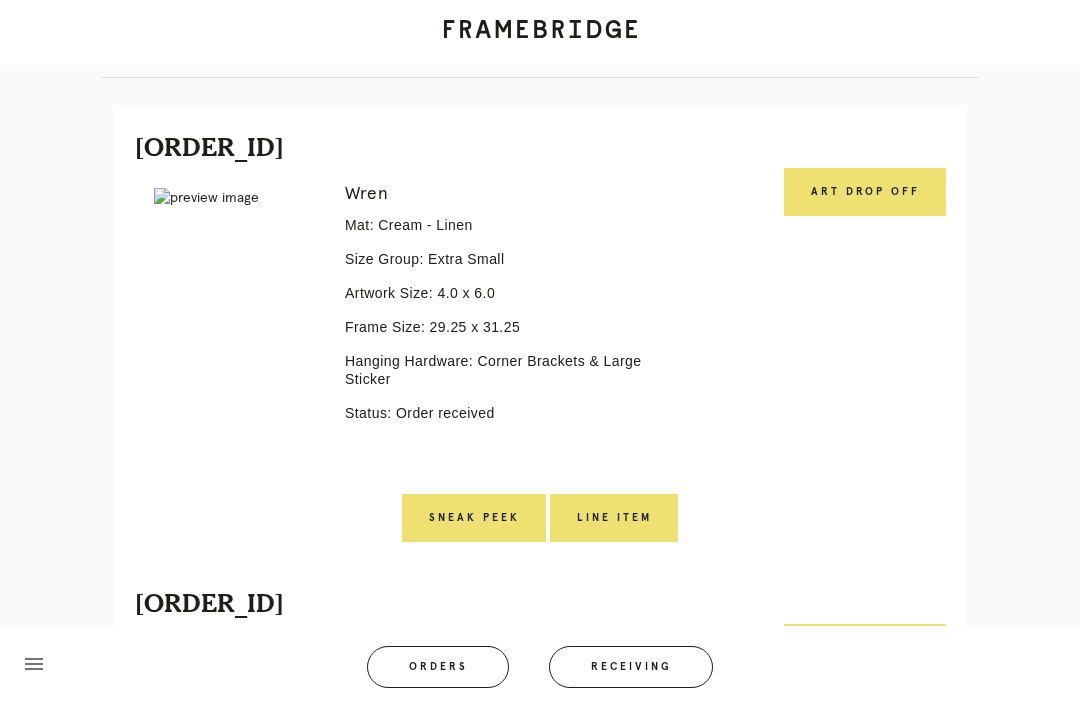 scroll, scrollTop: 363, scrollLeft: 0, axis: vertical 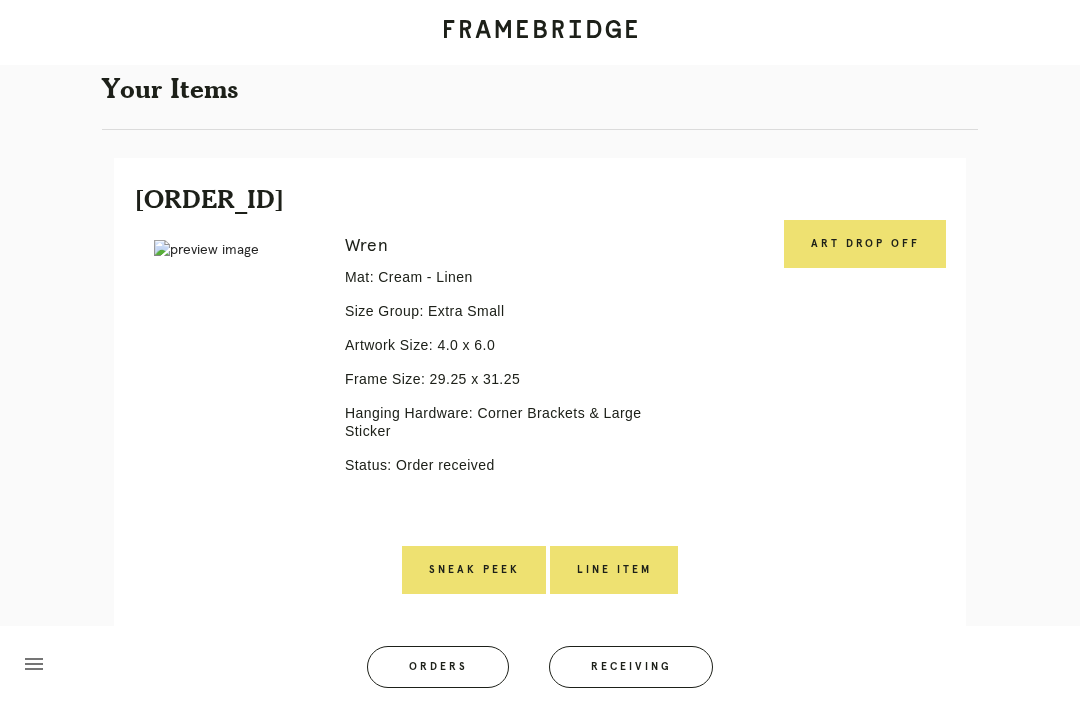 click on "Art drop off" at bounding box center (865, 244) 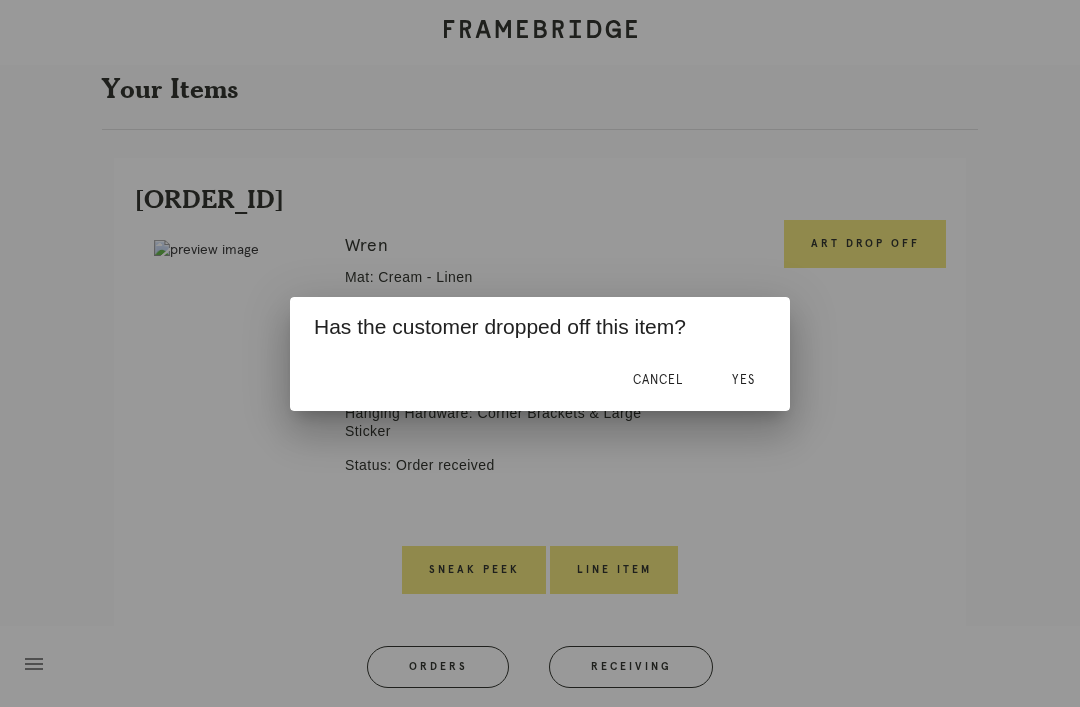 click on "Yes" at bounding box center [743, 380] 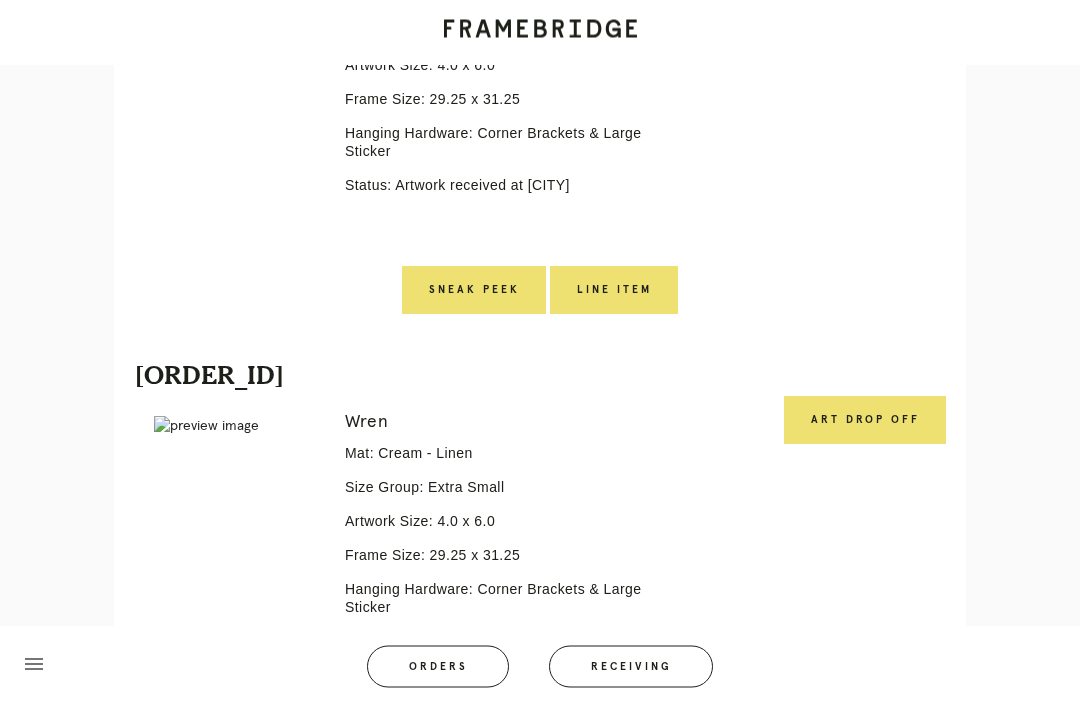 click on "Art drop off" at bounding box center [865, 421] 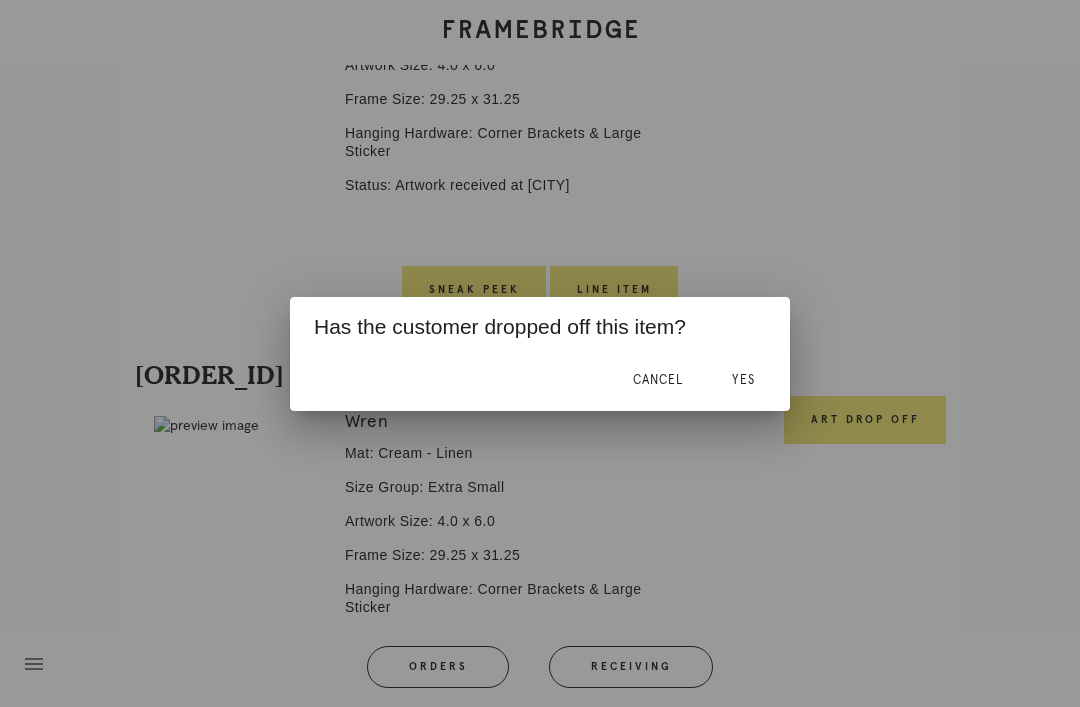 click on "Yes" at bounding box center (743, 380) 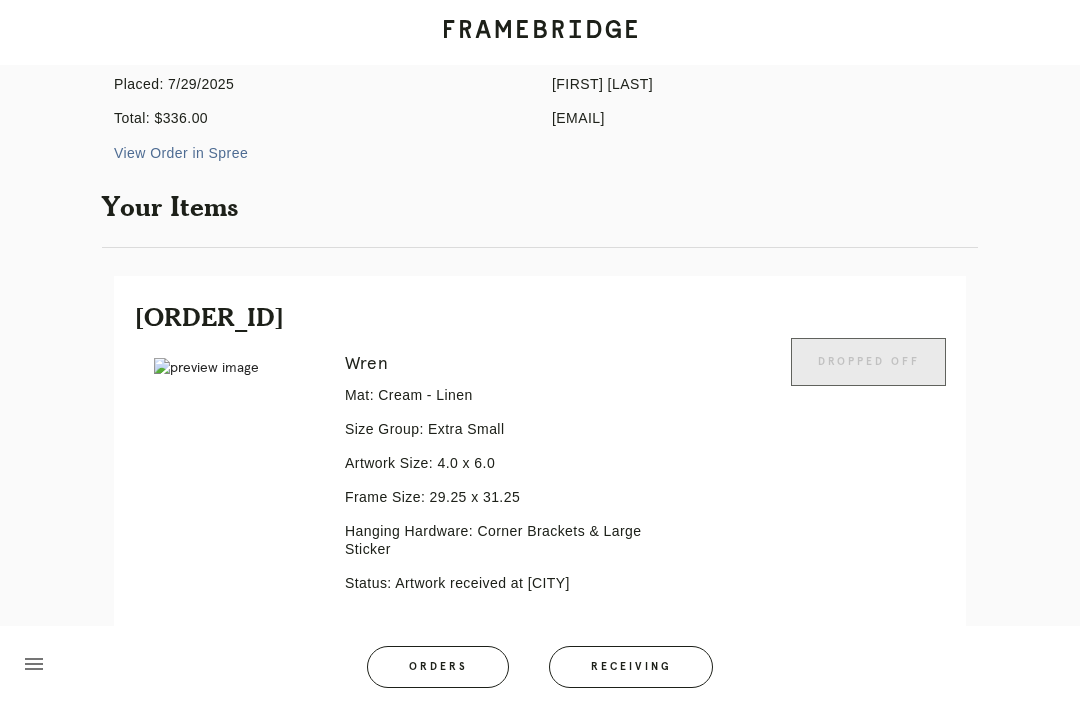 scroll, scrollTop: 244, scrollLeft: 0, axis: vertical 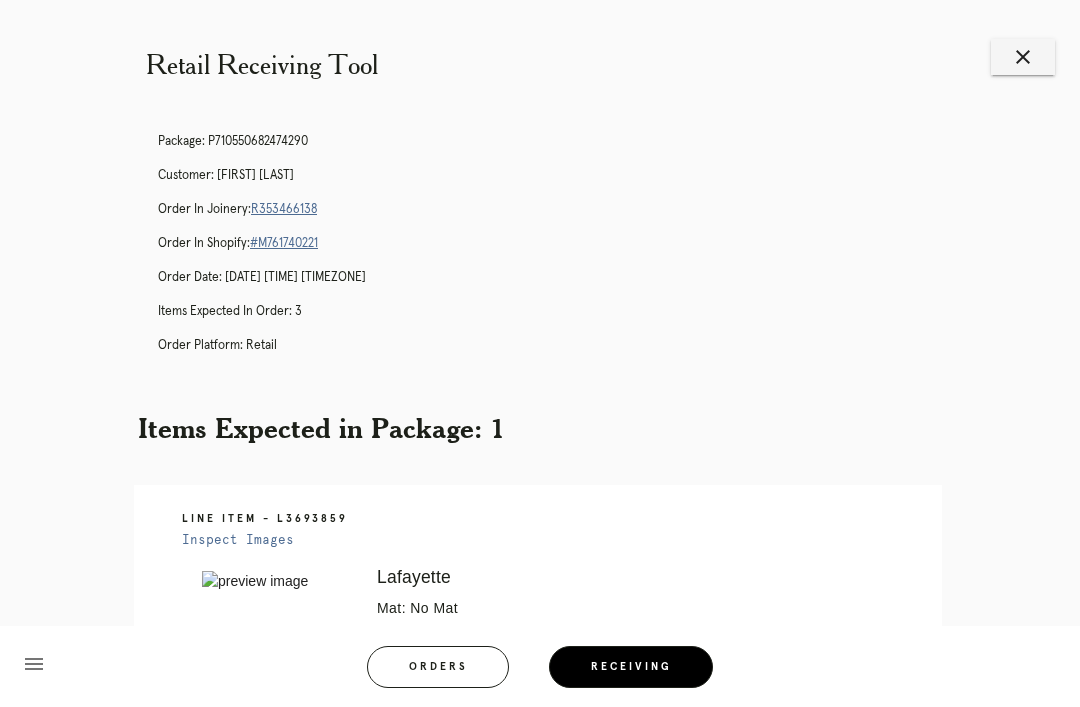 click on "close" at bounding box center [1023, 57] 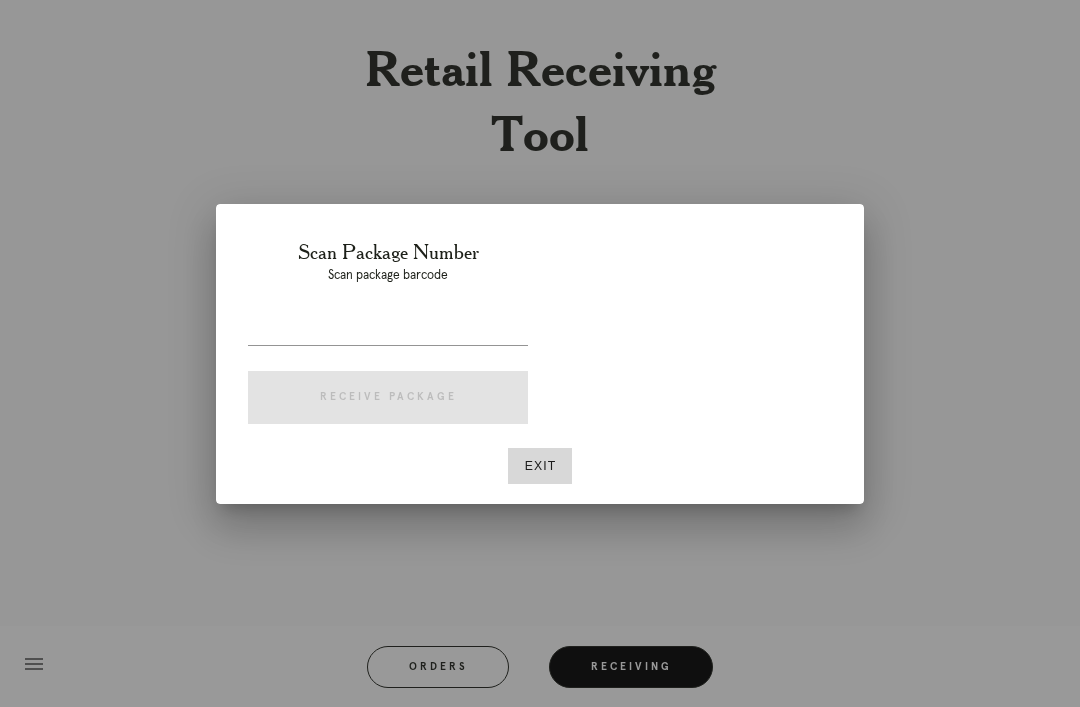 scroll, scrollTop: 0, scrollLeft: 0, axis: both 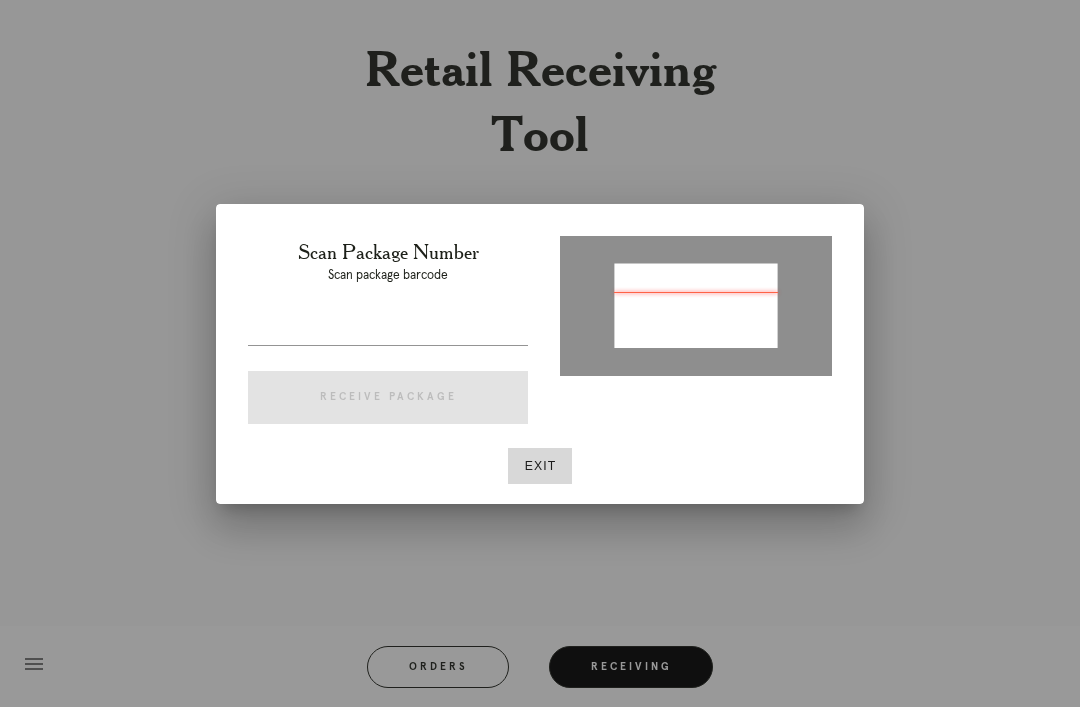 type on "P761556872783396" 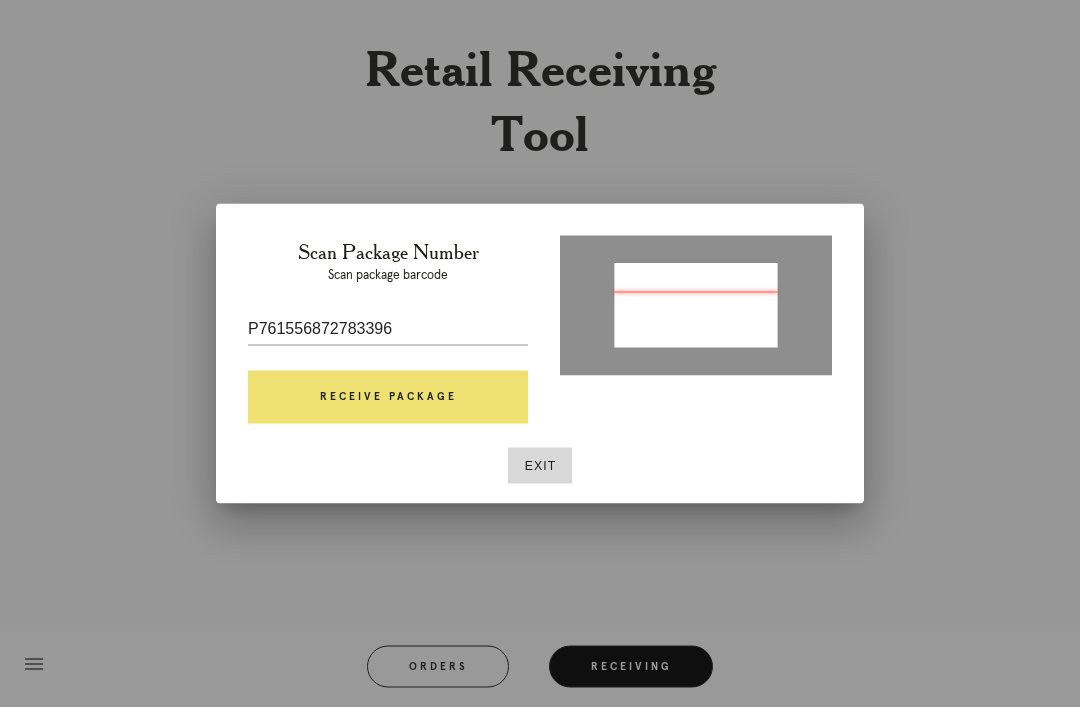 scroll, scrollTop: 64, scrollLeft: 0, axis: vertical 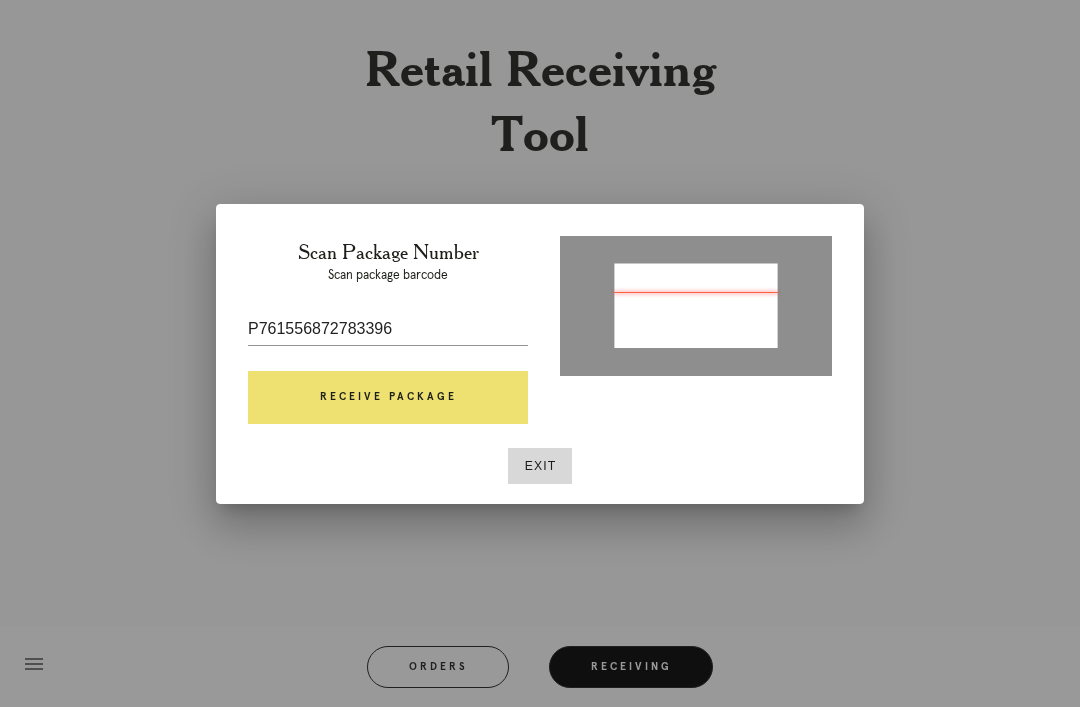 click on "Receive Package" at bounding box center (388, 398) 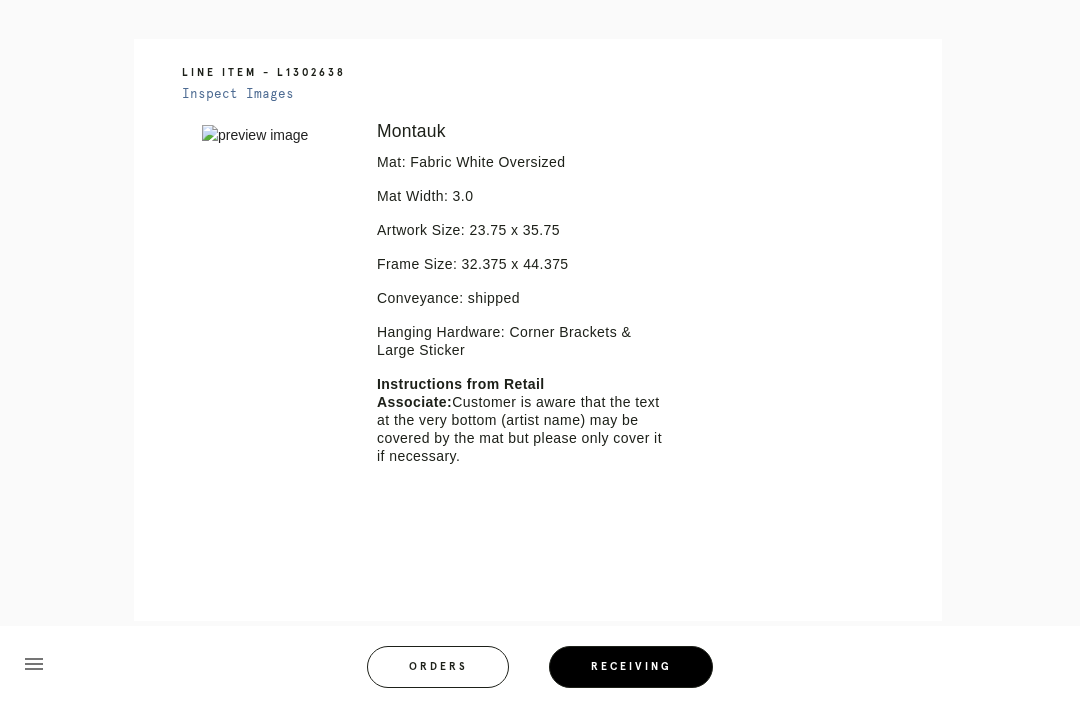 scroll, scrollTop: 406, scrollLeft: 0, axis: vertical 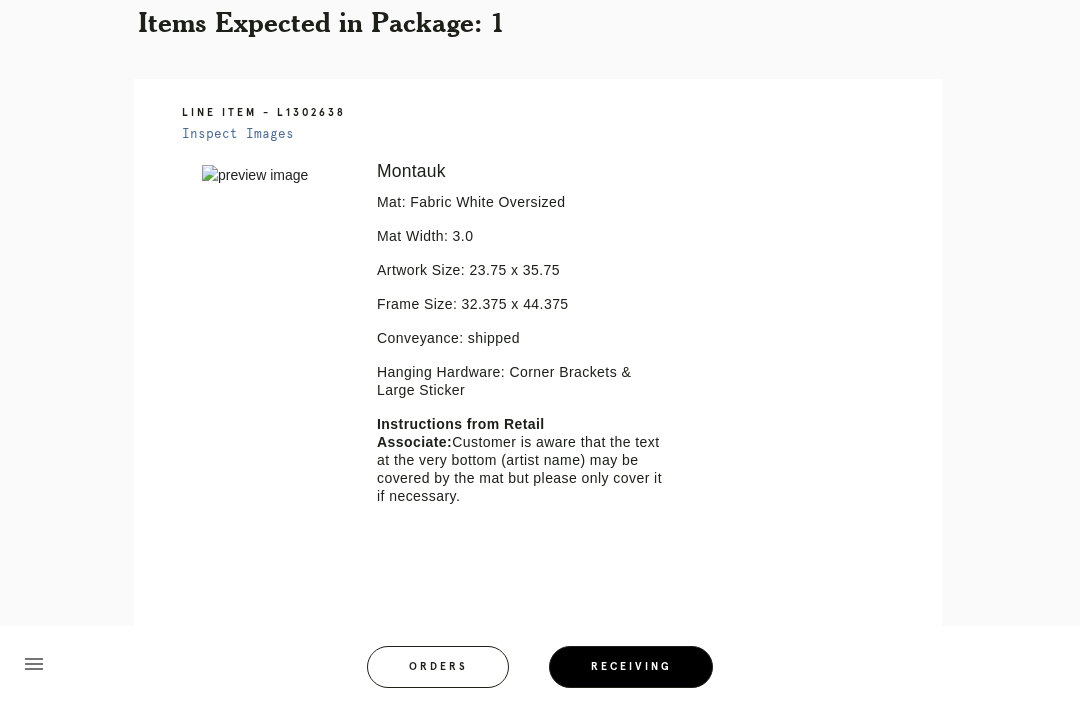 click at bounding box center [275, 175] 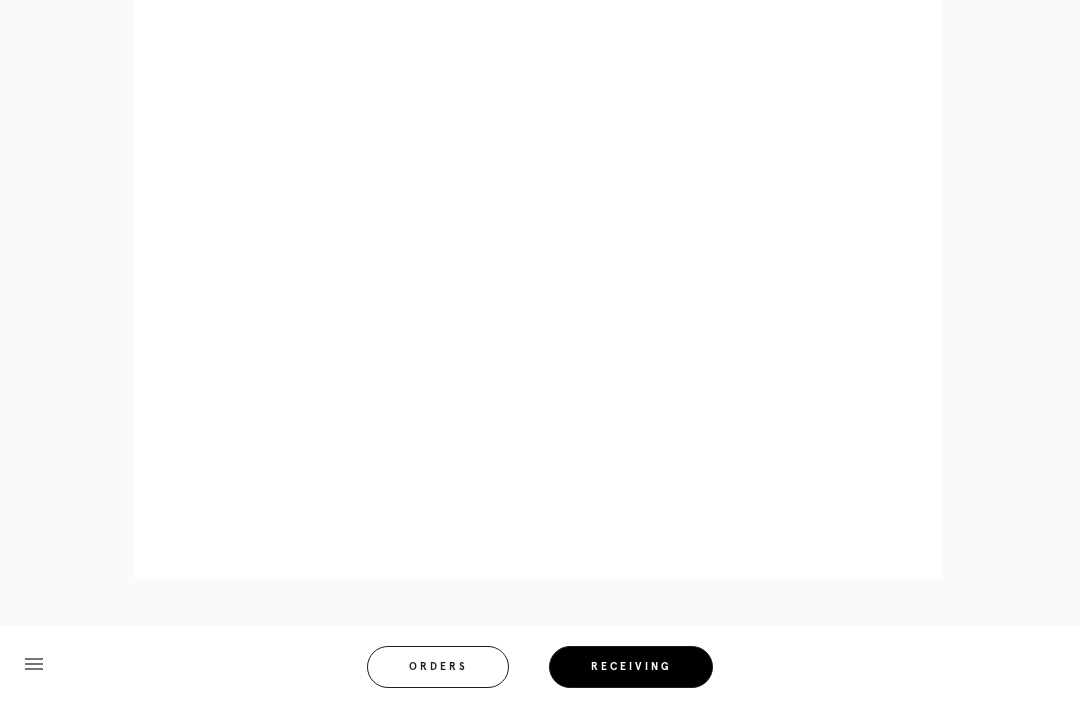 scroll, scrollTop: 946, scrollLeft: 0, axis: vertical 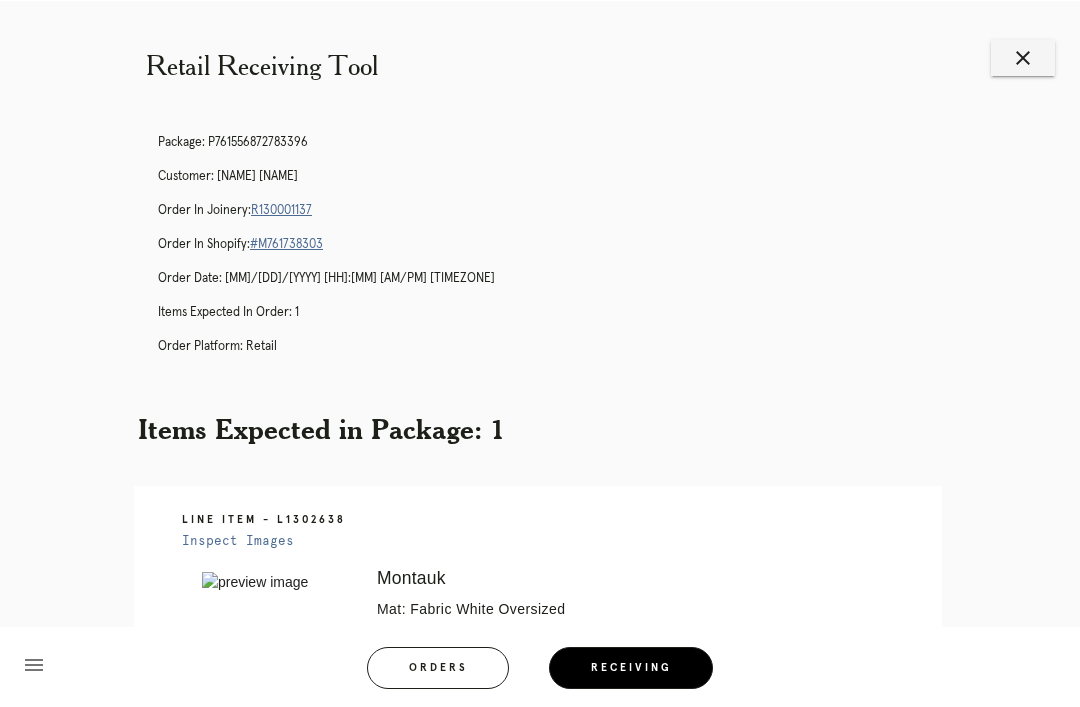 click on "close" at bounding box center (1023, 57) 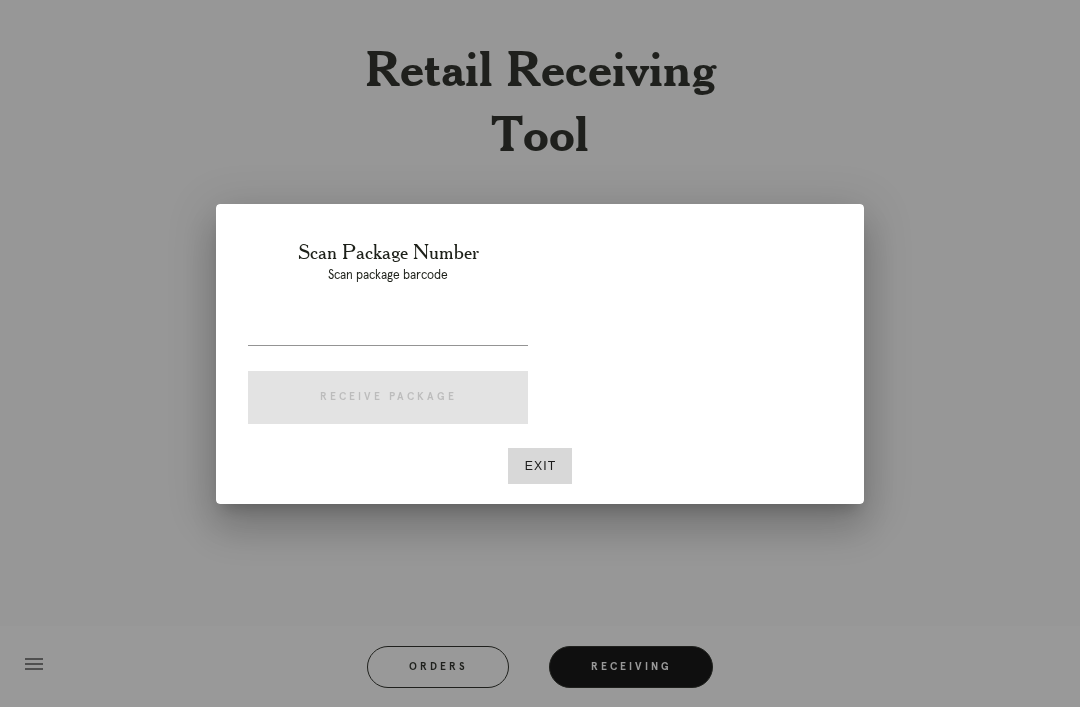 scroll, scrollTop: 0, scrollLeft: 0, axis: both 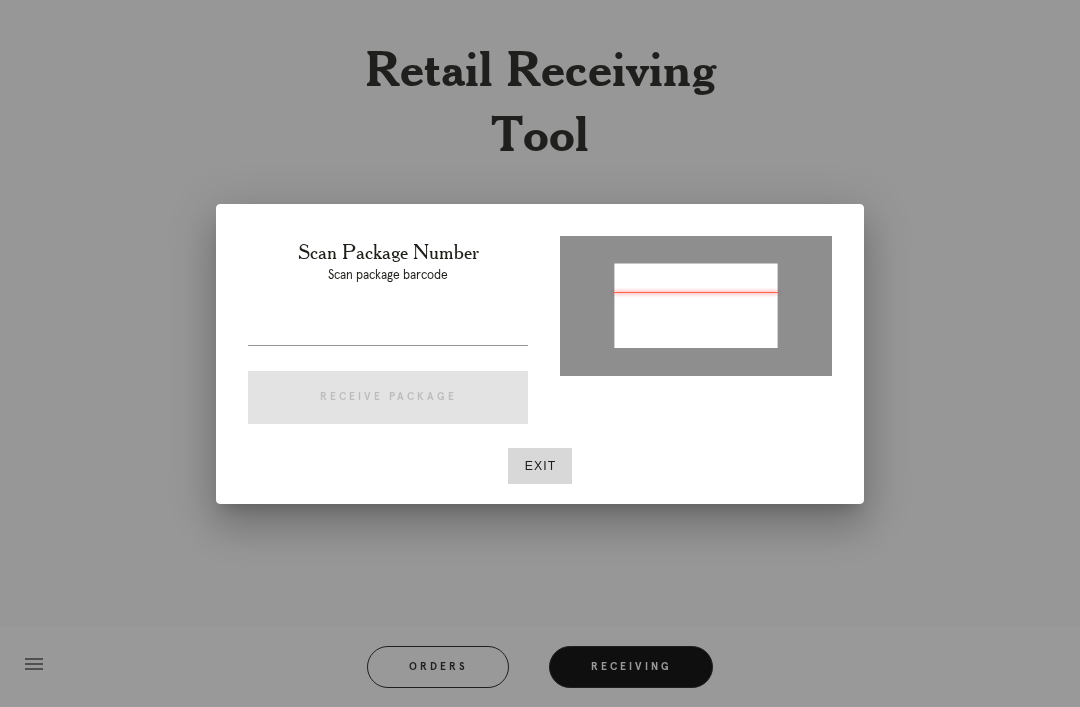 type on "P253181037337517" 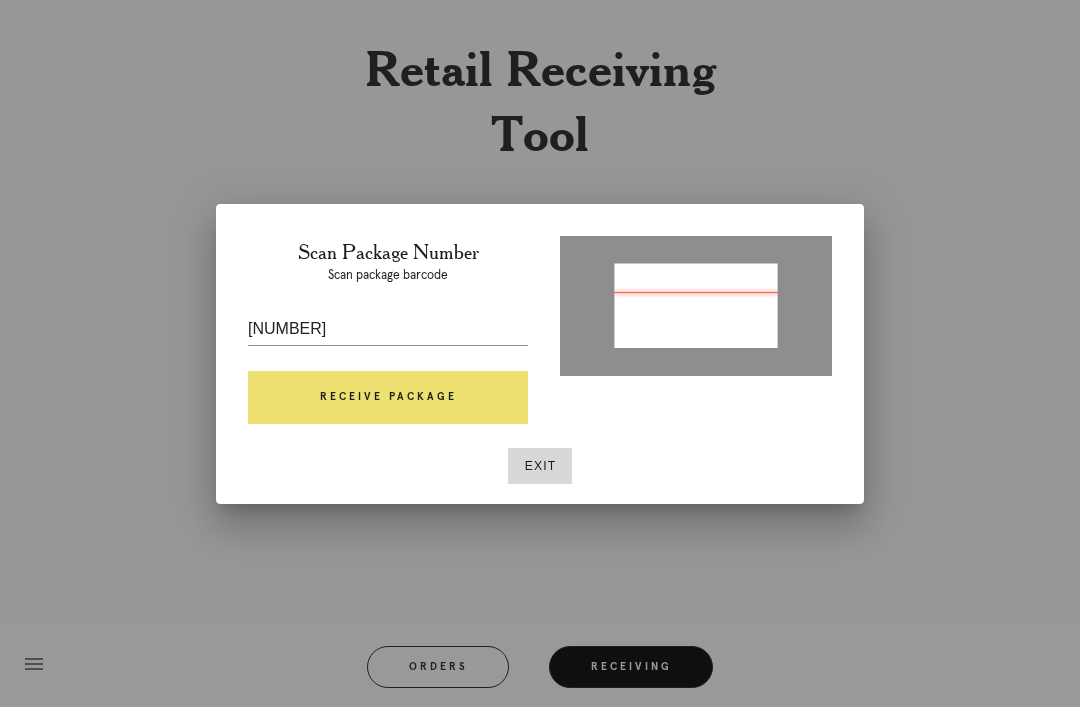 click on "Receive Package" at bounding box center [388, 398] 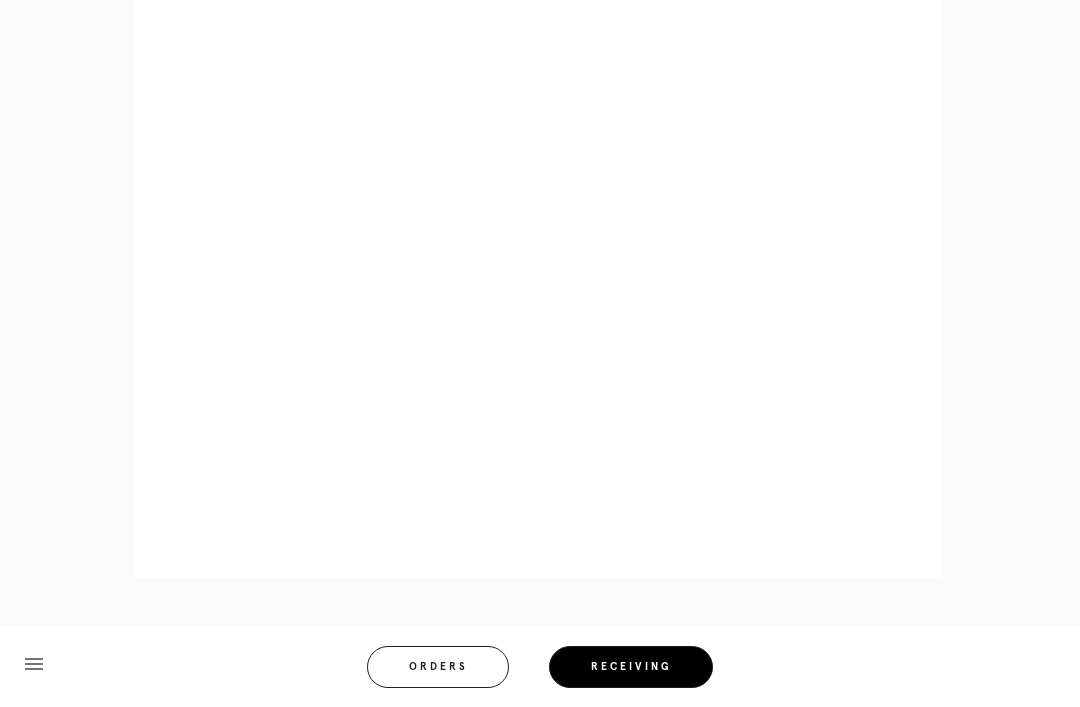 scroll, scrollTop: 858, scrollLeft: 0, axis: vertical 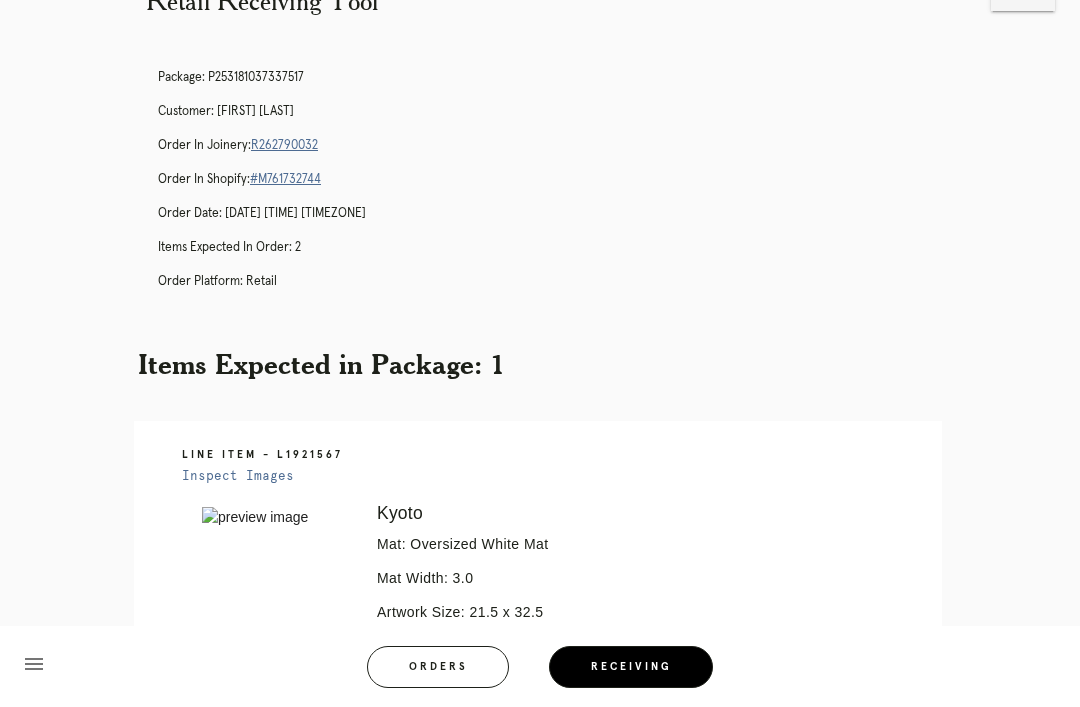 click on "[NUMBER]" at bounding box center [284, 145] 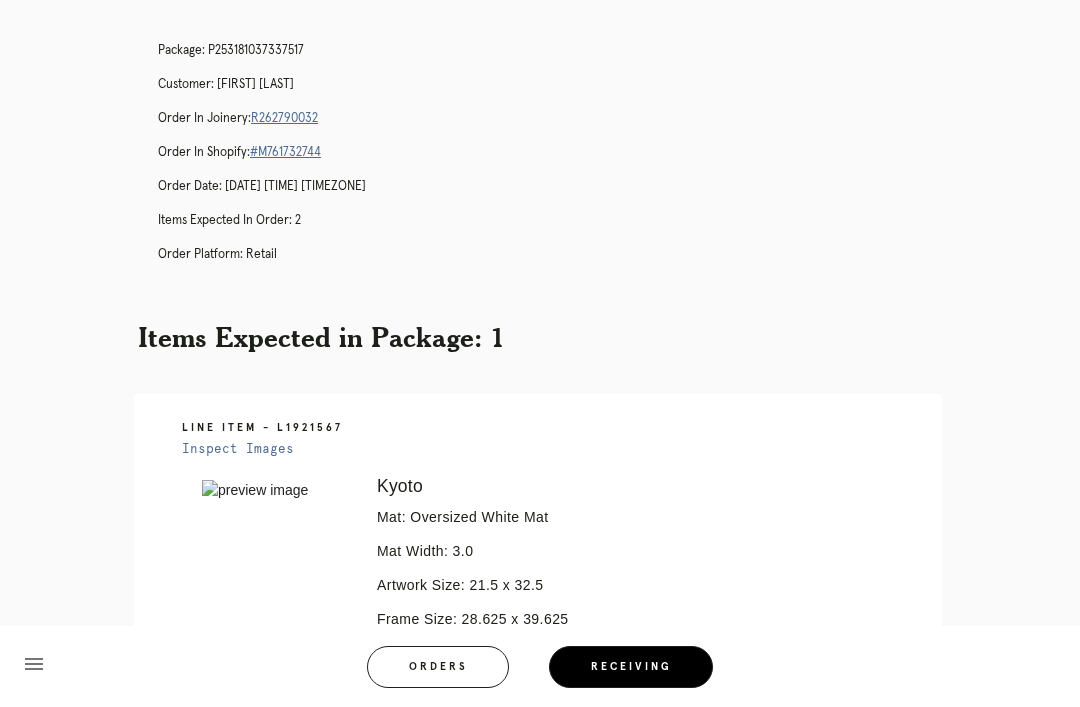scroll, scrollTop: 0, scrollLeft: 0, axis: both 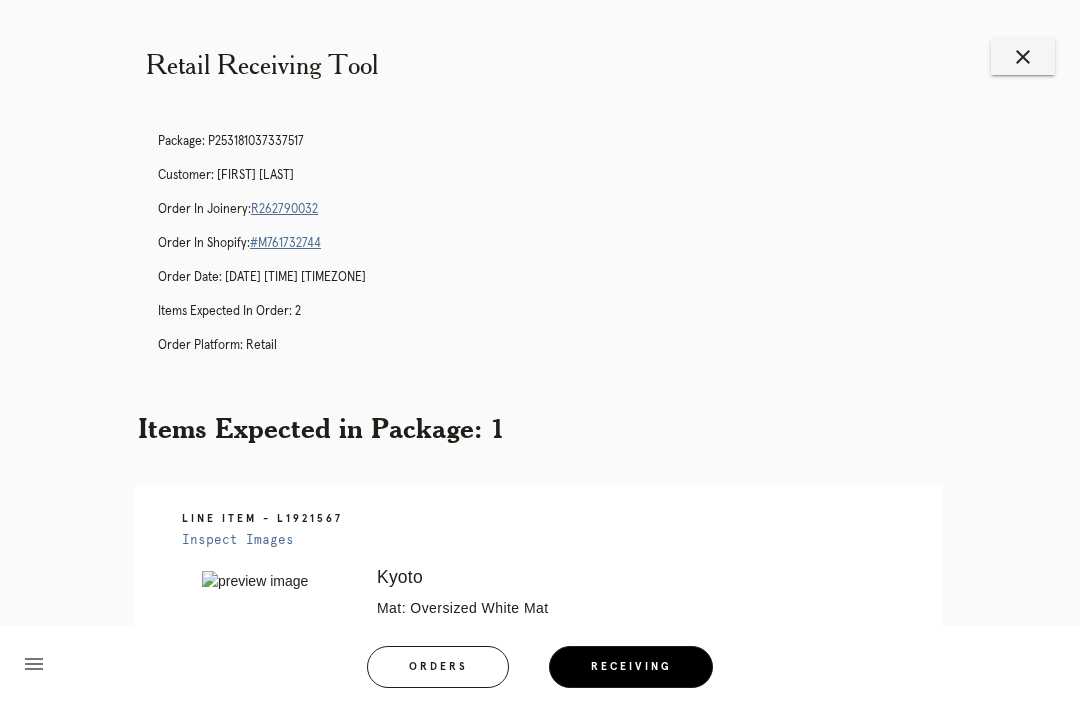 click on "close" at bounding box center [1023, 57] 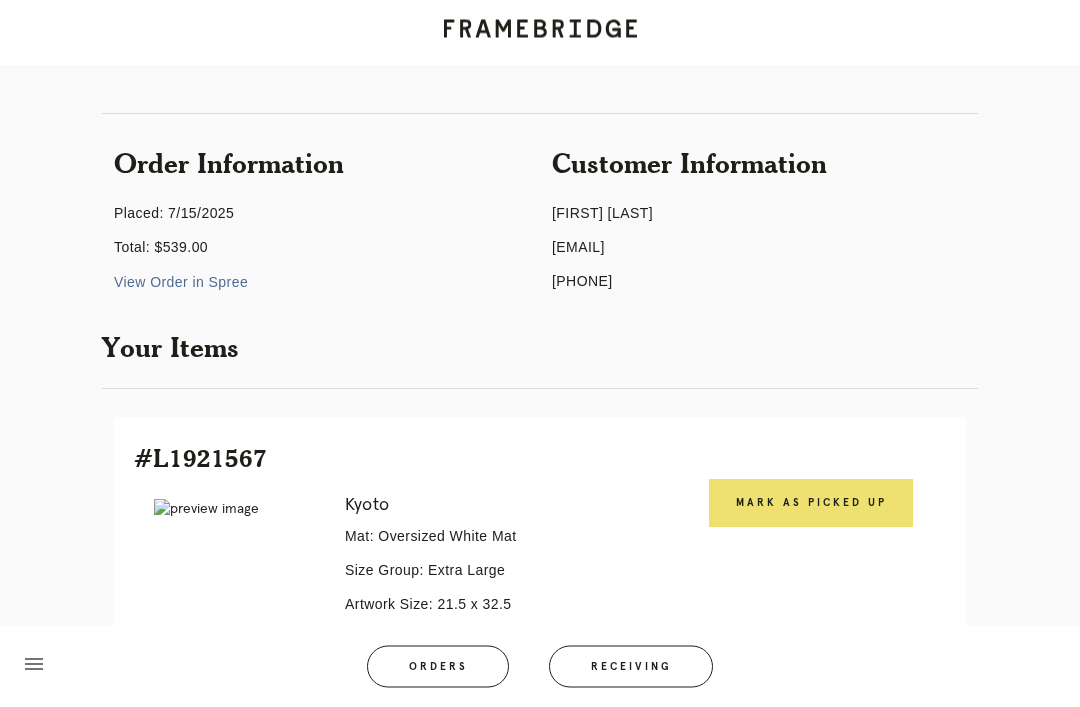 scroll, scrollTop: 0, scrollLeft: 0, axis: both 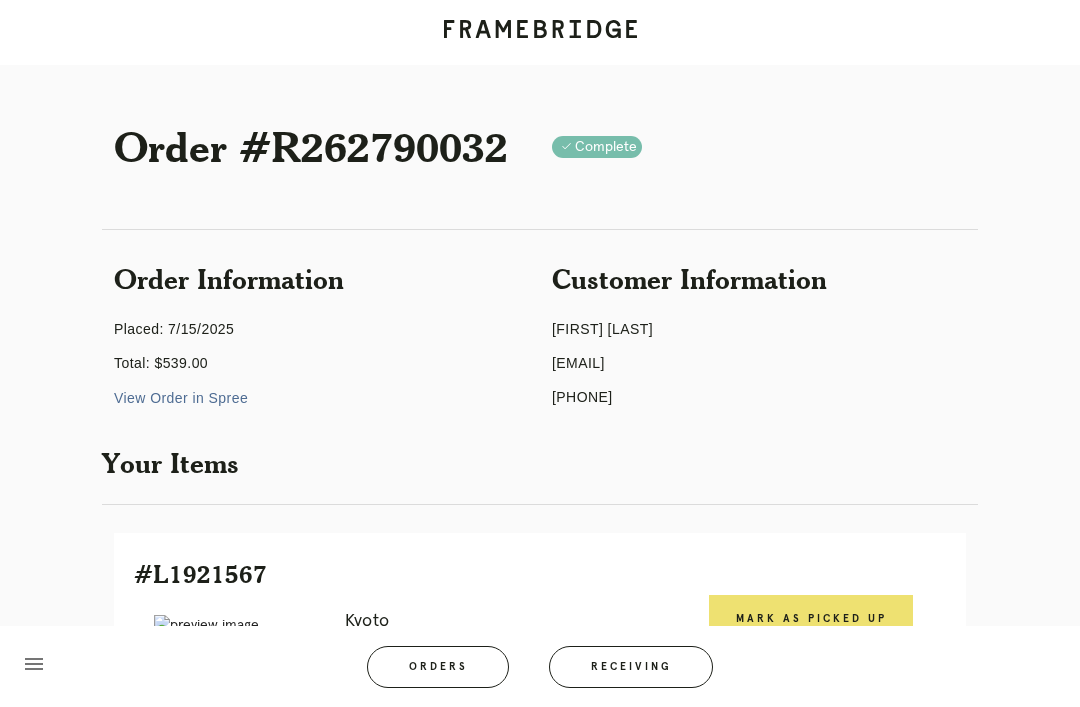 click on "Receiving" at bounding box center (631, 667) 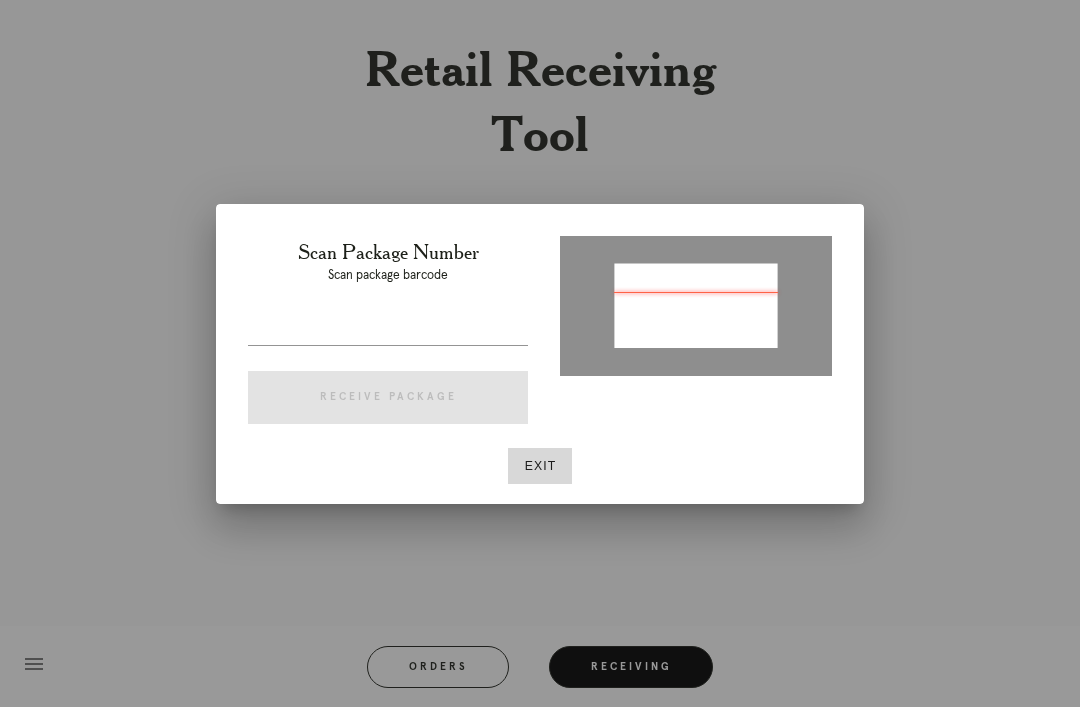 type on "P643251683495699" 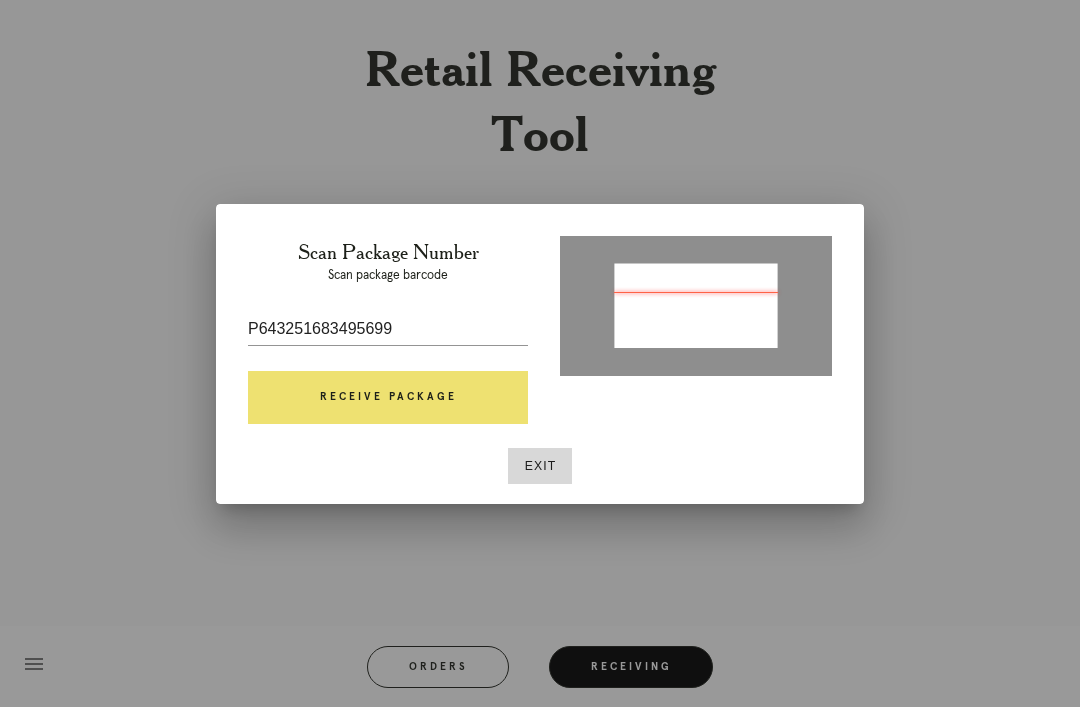 click on "Receive Package" at bounding box center [388, 398] 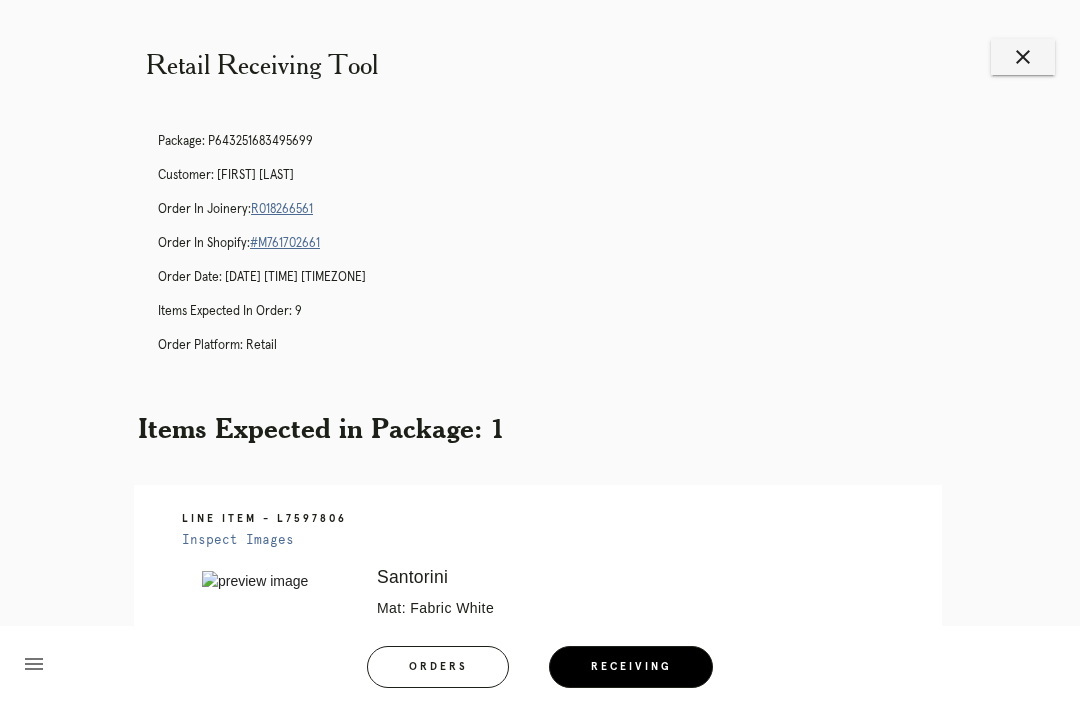 click on "Line Item - L7597806
Inspect Images
Error retreiving frame spec #9716997
Santorini
Mat: Fabric White
Mat Width: 1.5
Artwork Size:
23.875
x
18.0
Frame Size:
28
x
22.125
Conveyance: shipped
Attempt: 3
Hanging Hardware: Corner Brackets & Large Sticker
Return Instructions:
Mat is lifting off art on top, right and bottom.
Instructions from Retail Associate:
Frog should be in top left facing up. Customer is fine with tissue being pressed down and is aware that some of the silver glitter on the flowers are coming off. Please try to re-adhere if you can.
Instructions from Customer Service:
PRO NOTE: surface float over fabric white mat. TR 7.23
Ready for Pickup" at bounding box center (538, 865) 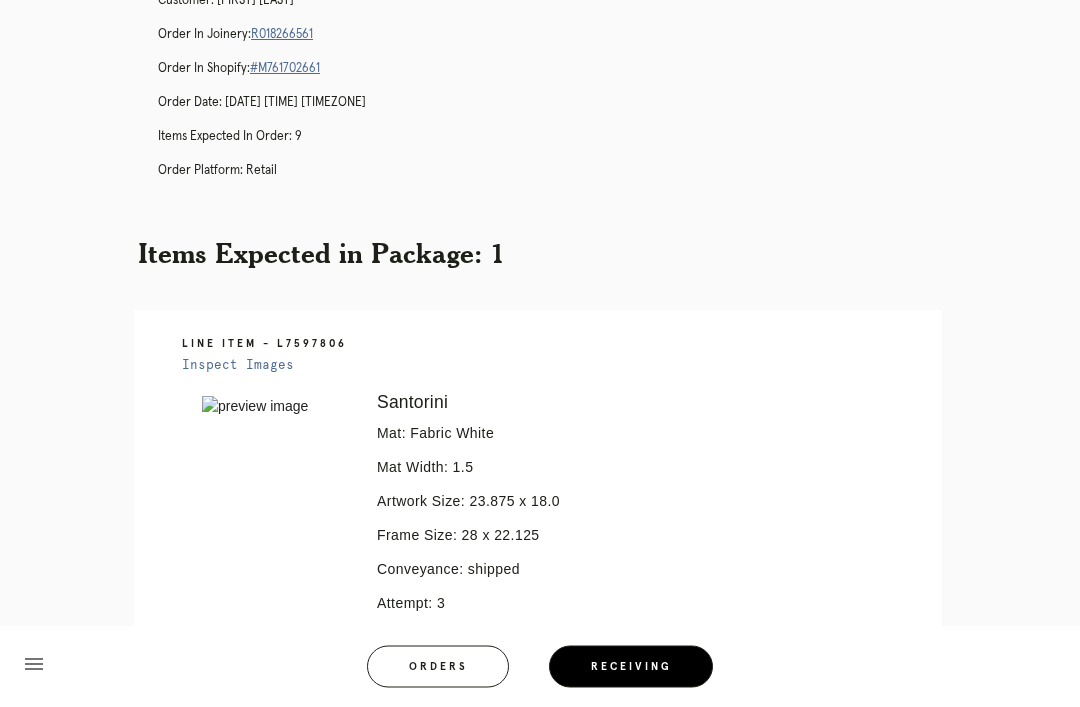 scroll, scrollTop: 0, scrollLeft: 0, axis: both 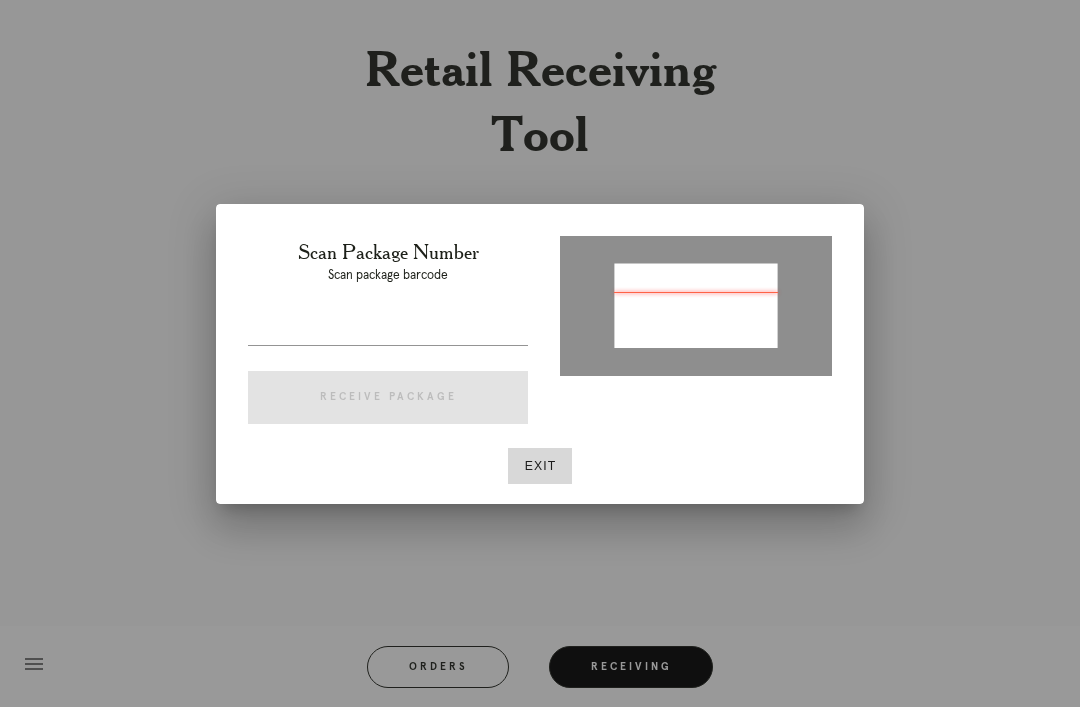 type on "P234375858107677" 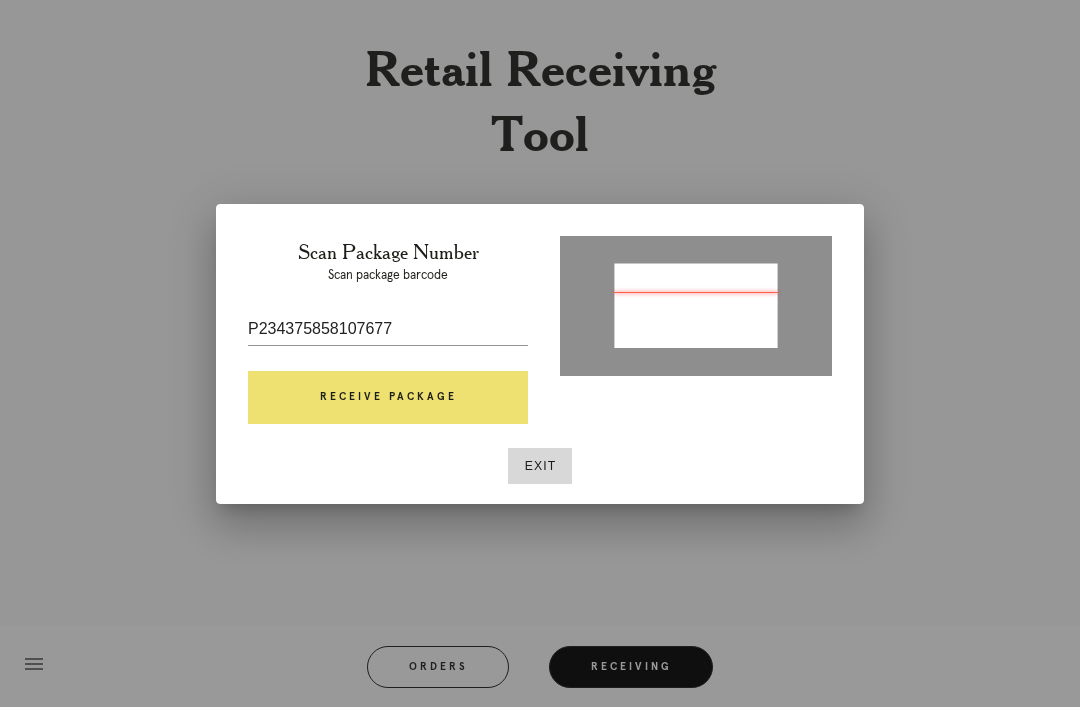 click on "Receive Package" at bounding box center (388, 398) 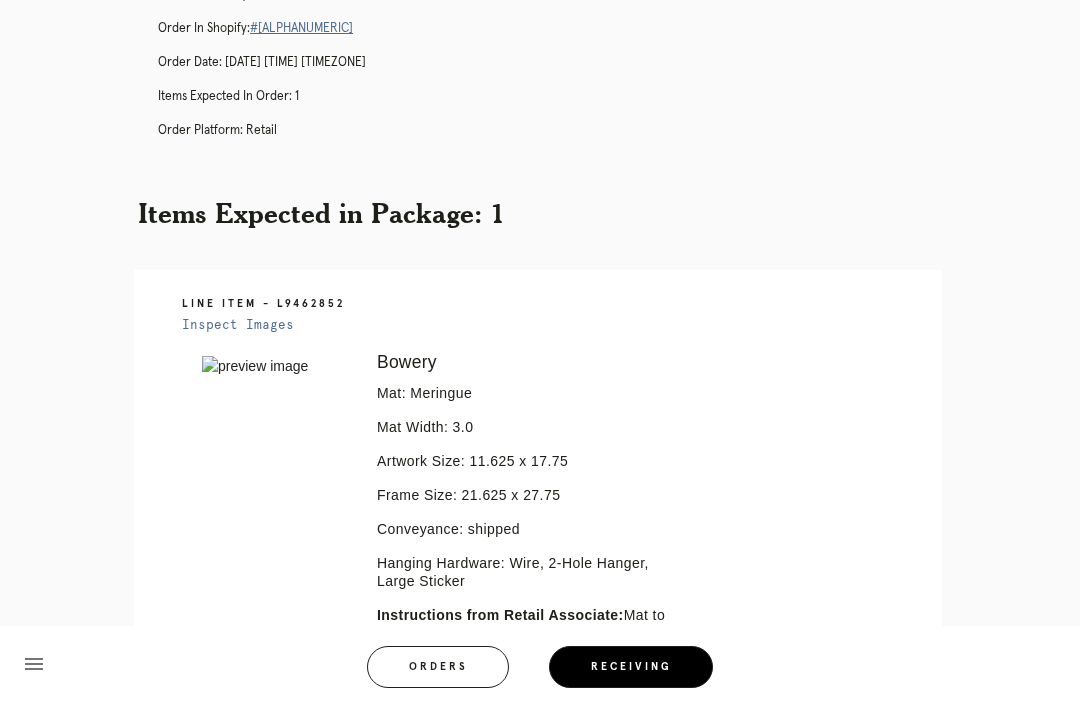 scroll, scrollTop: 120, scrollLeft: 0, axis: vertical 